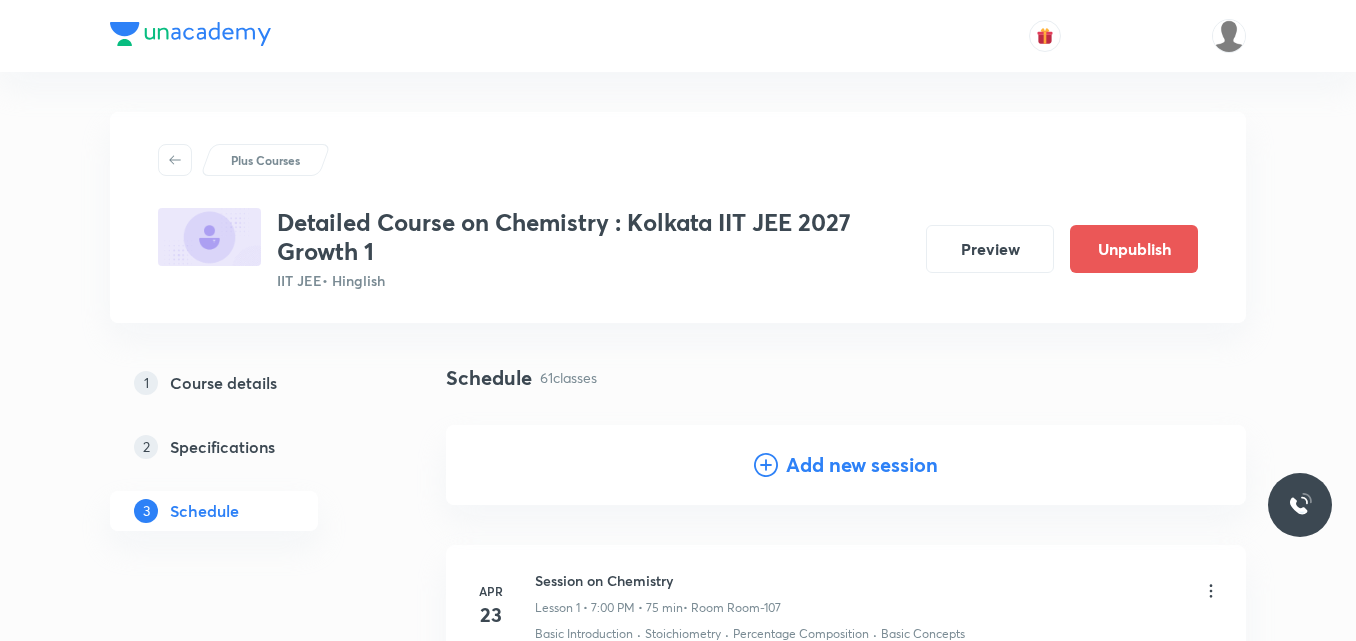 scroll, scrollTop: 10114, scrollLeft: 0, axis: vertical 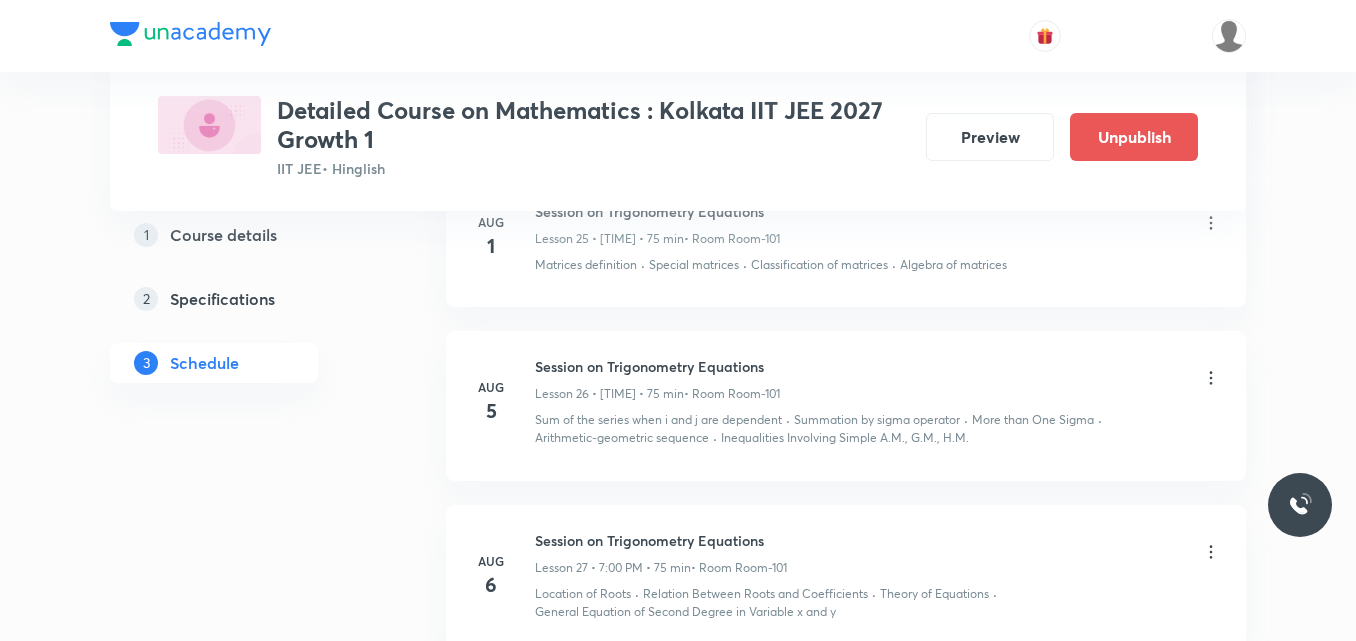 drag, startPoint x: 638, startPoint y: 441, endPoint x: 1214, endPoint y: 385, distance: 578.7158 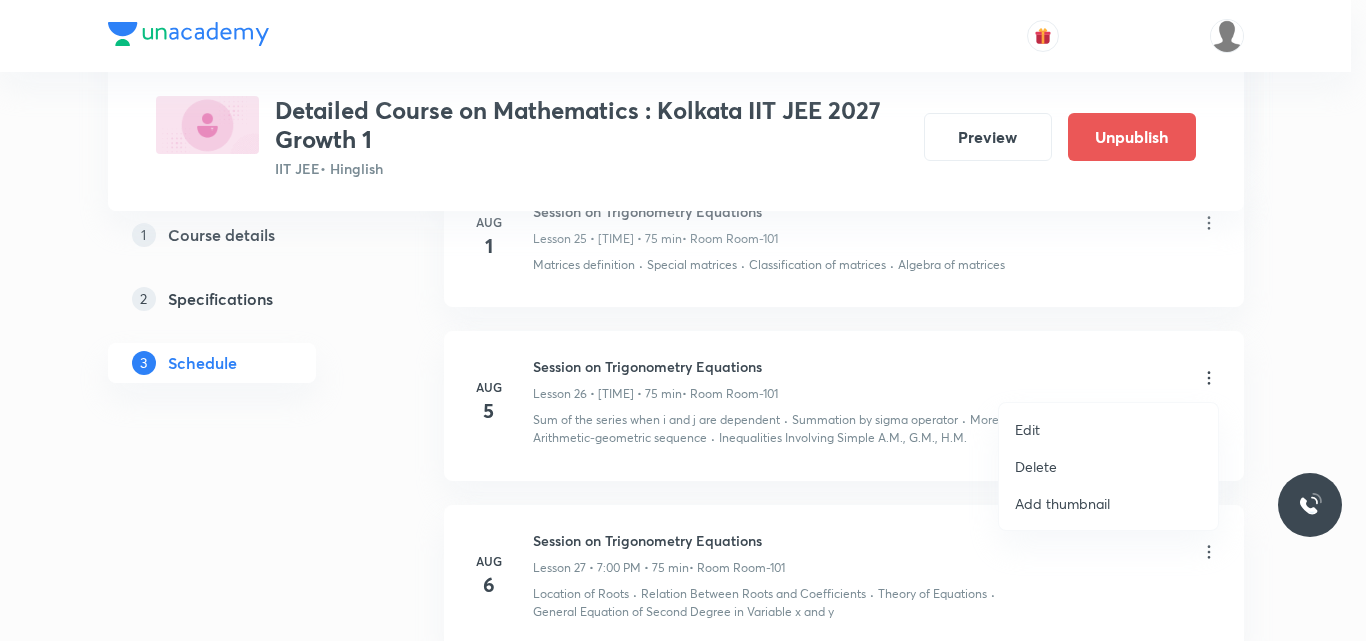 click on "Edit" at bounding box center (1027, 429) 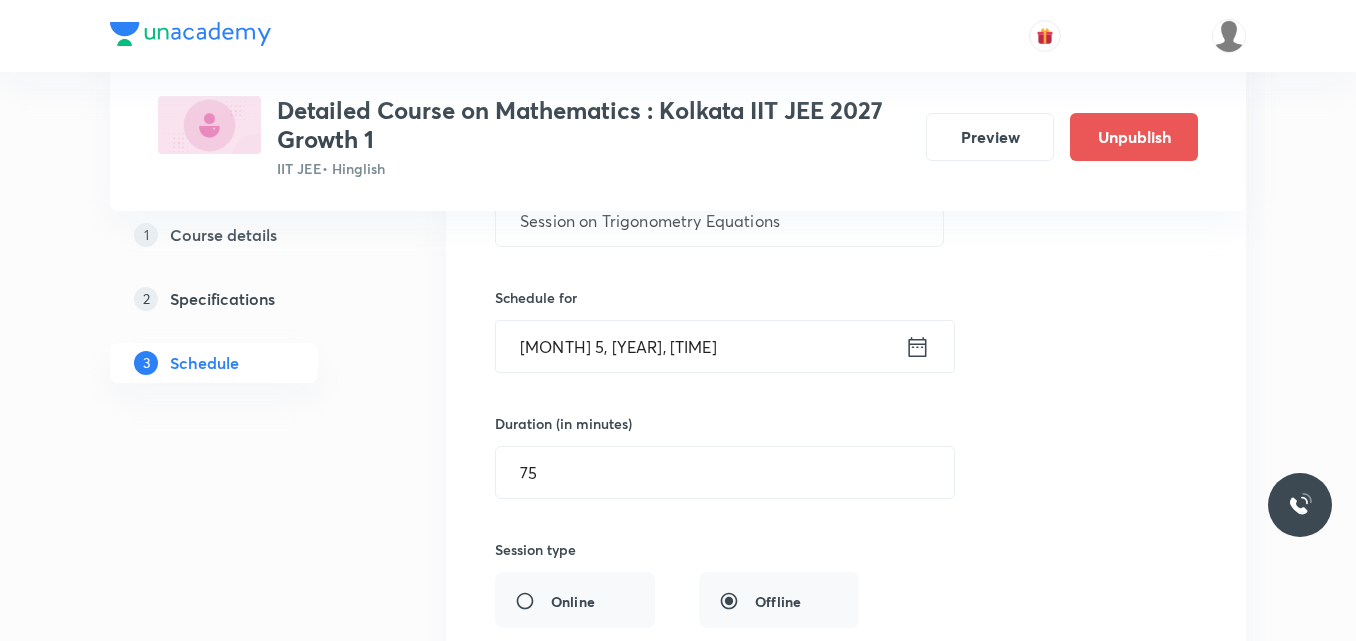 scroll, scrollTop: 4510, scrollLeft: 0, axis: vertical 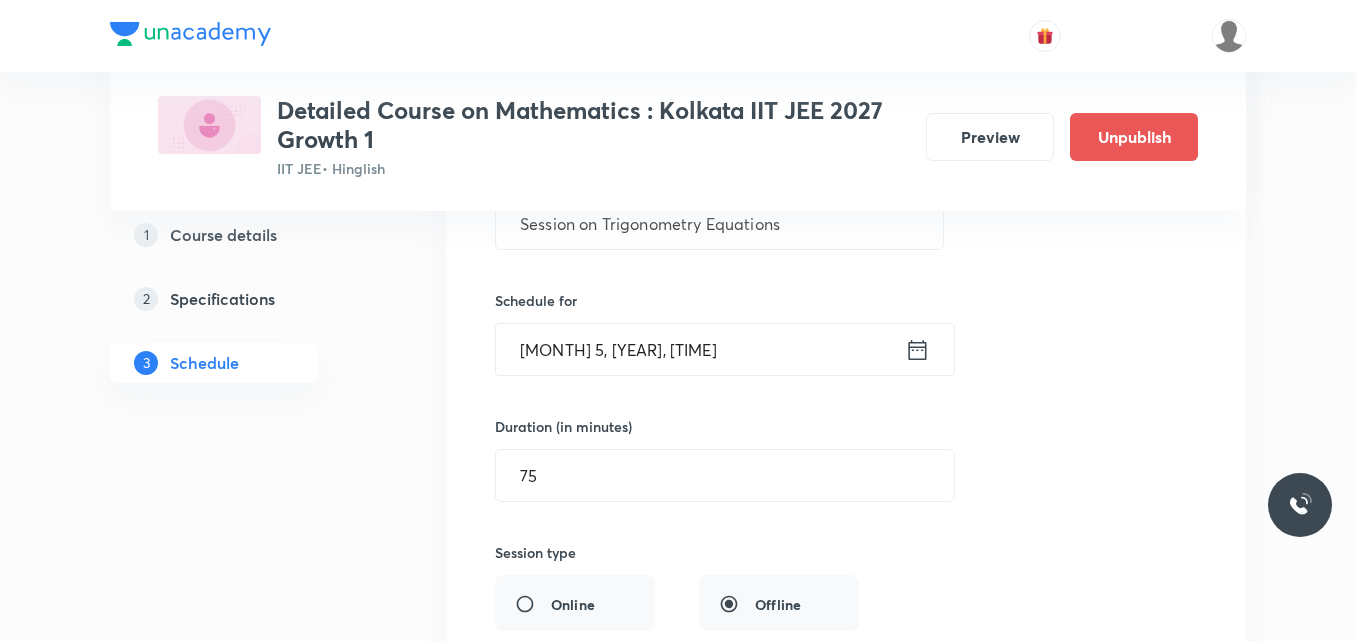 click 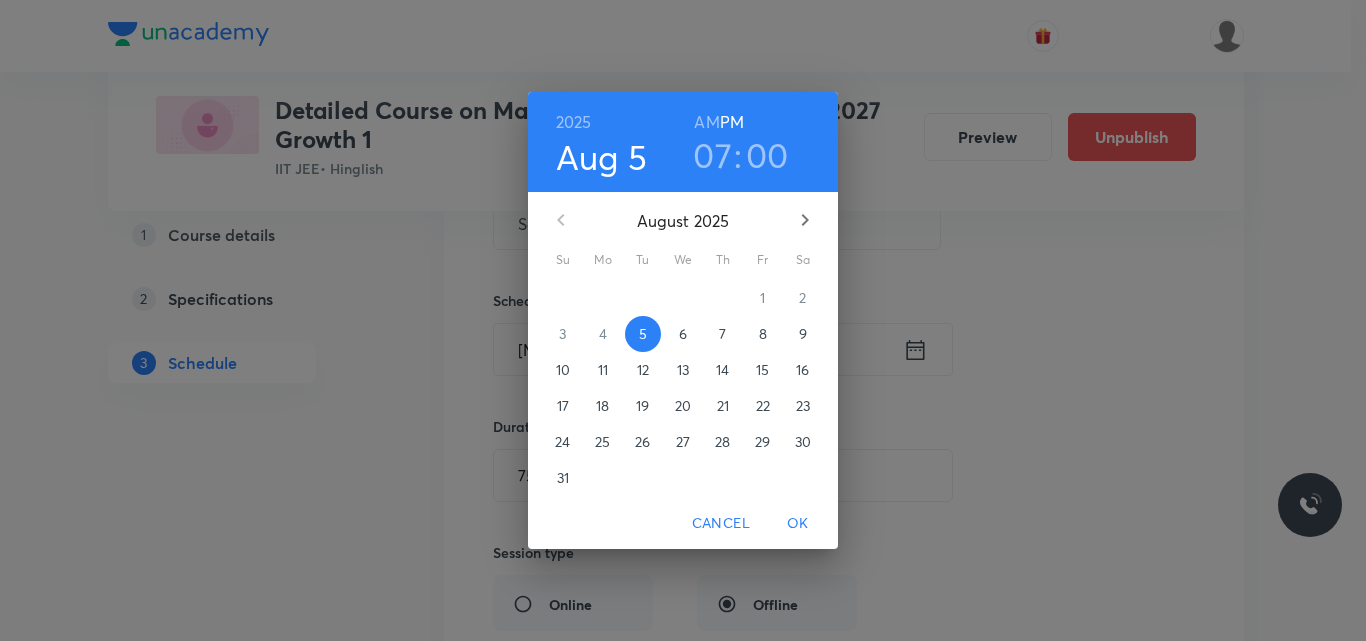 click 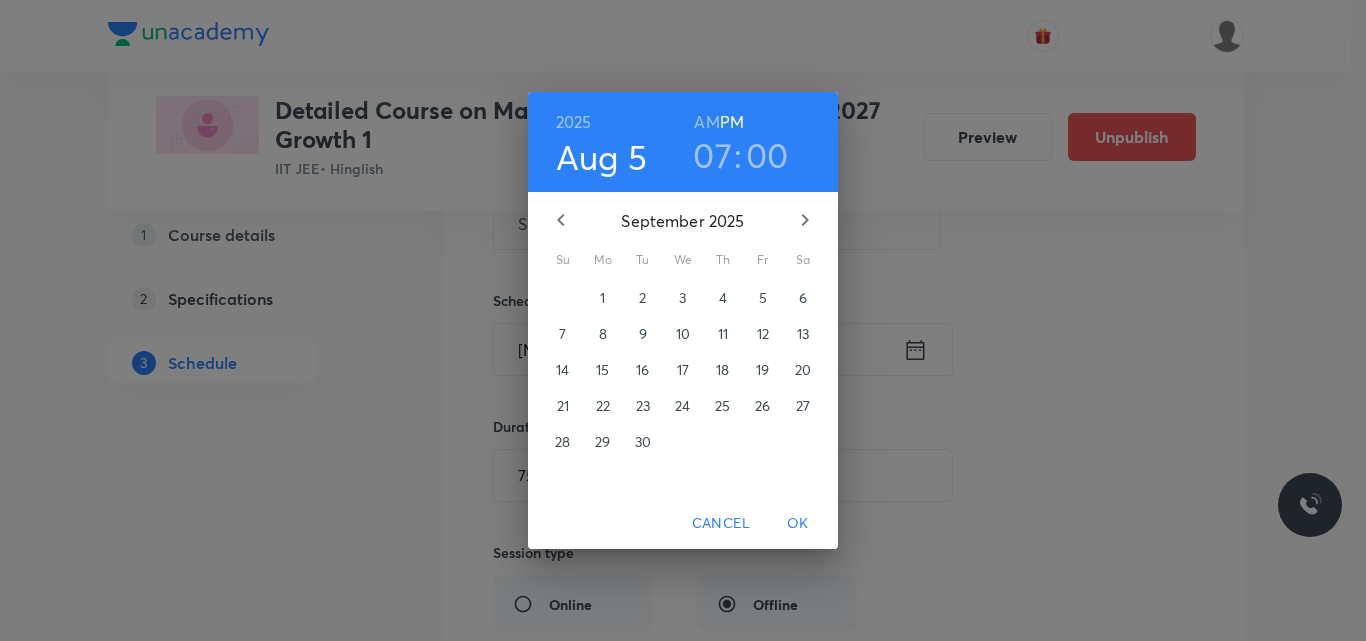 click 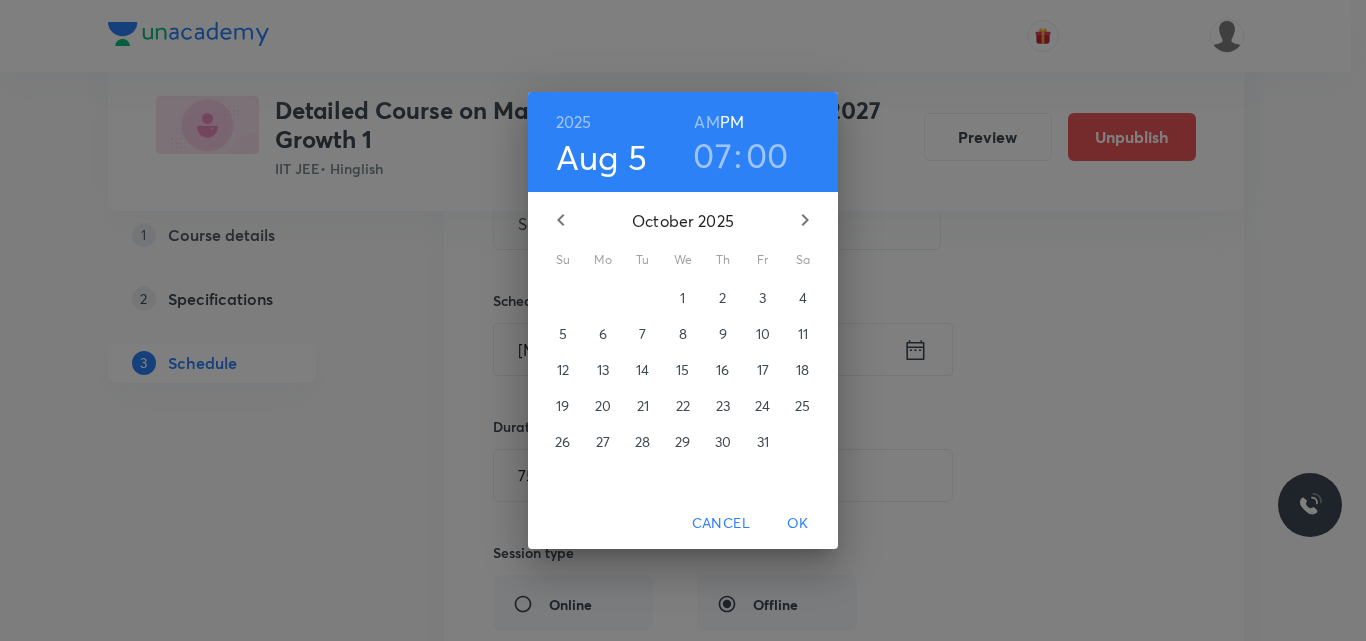 click 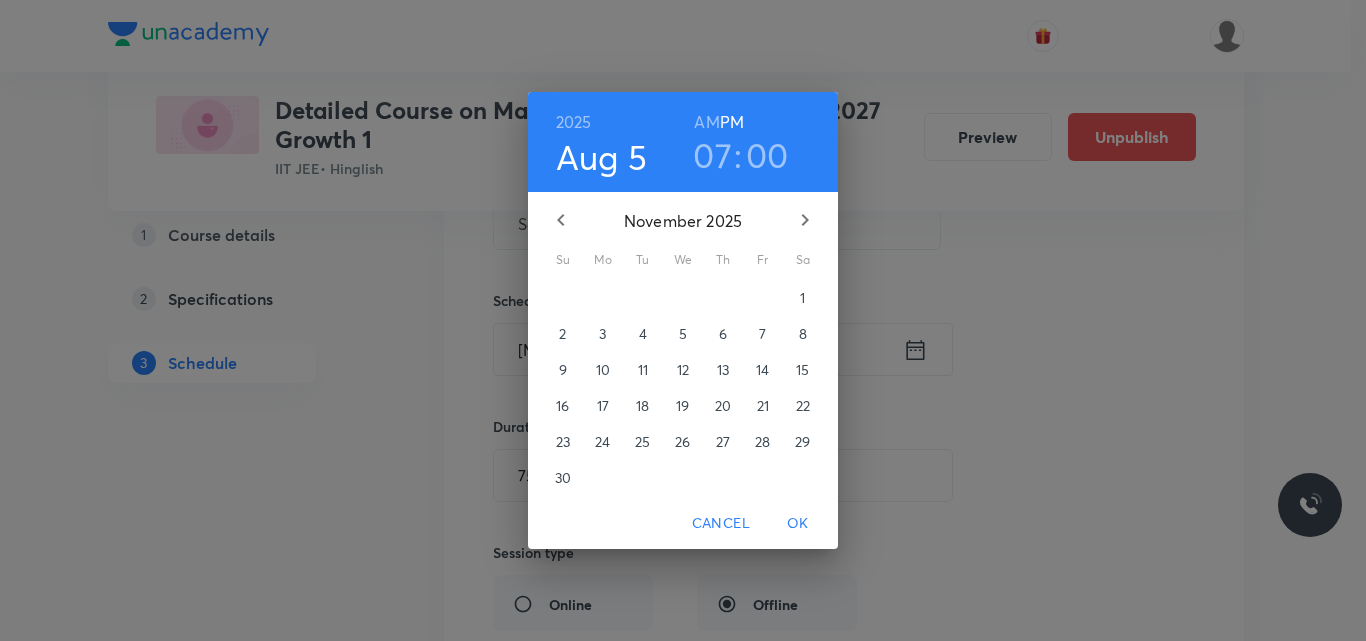 click on "20" at bounding box center (723, 406) 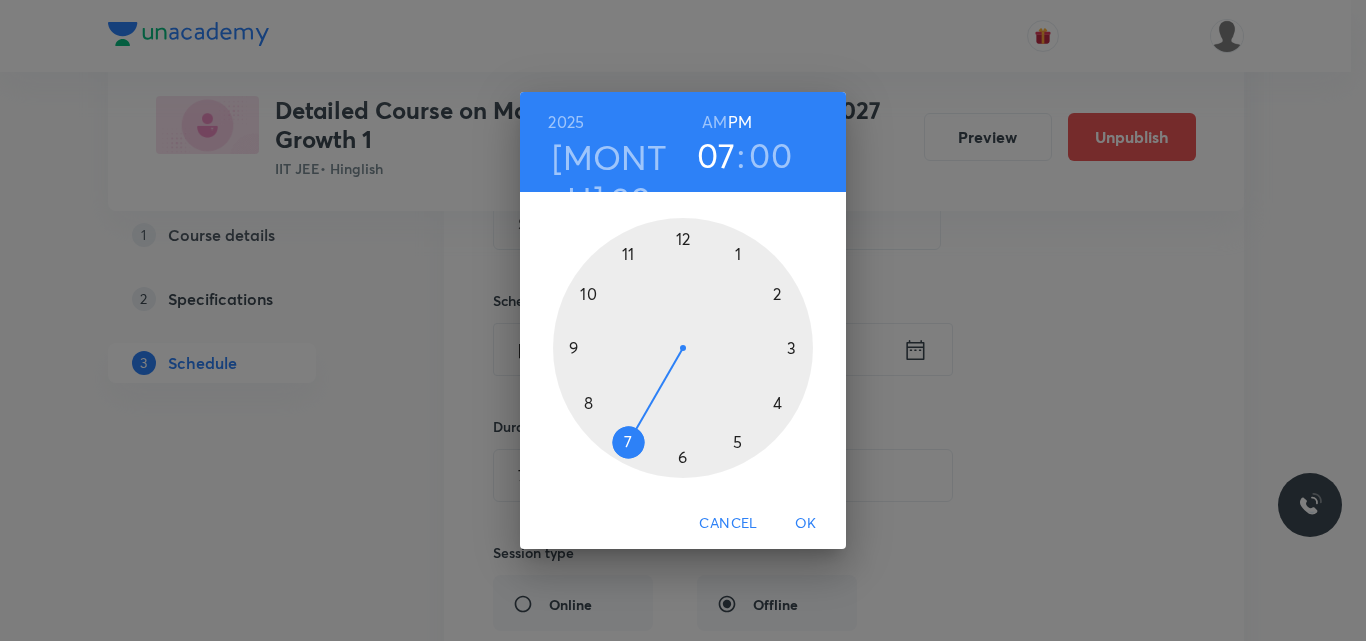 click on "OK" at bounding box center [806, 523] 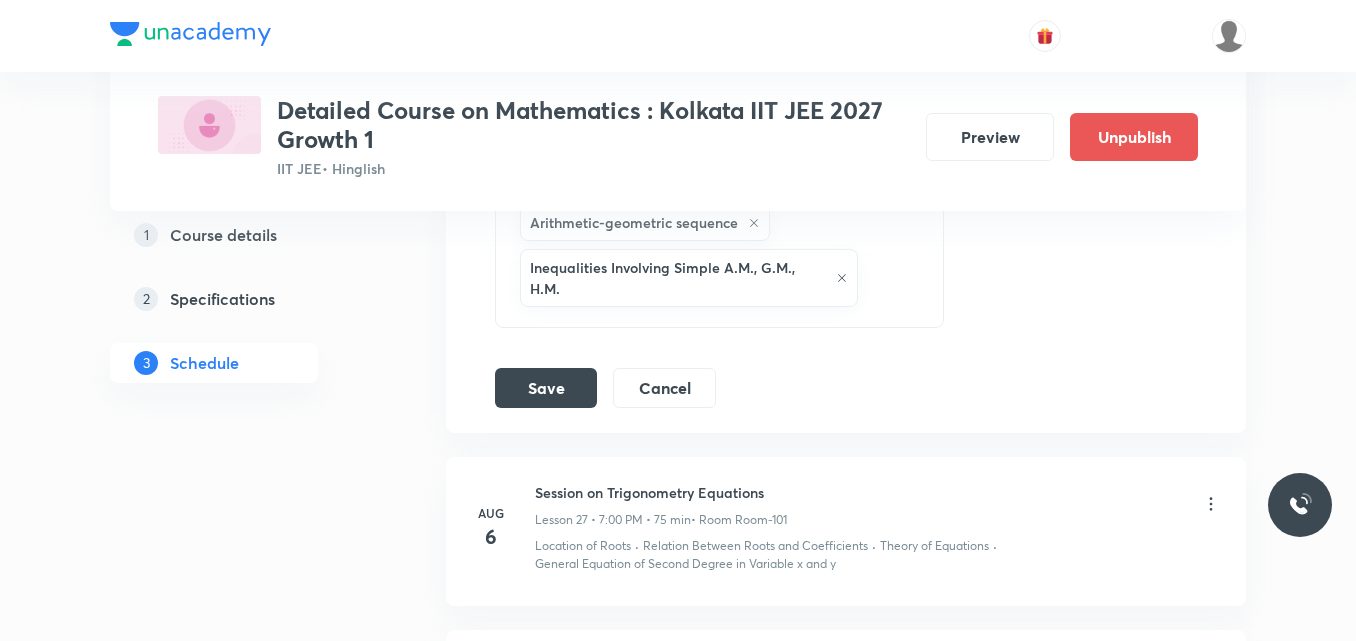 scroll, scrollTop: 5318, scrollLeft: 0, axis: vertical 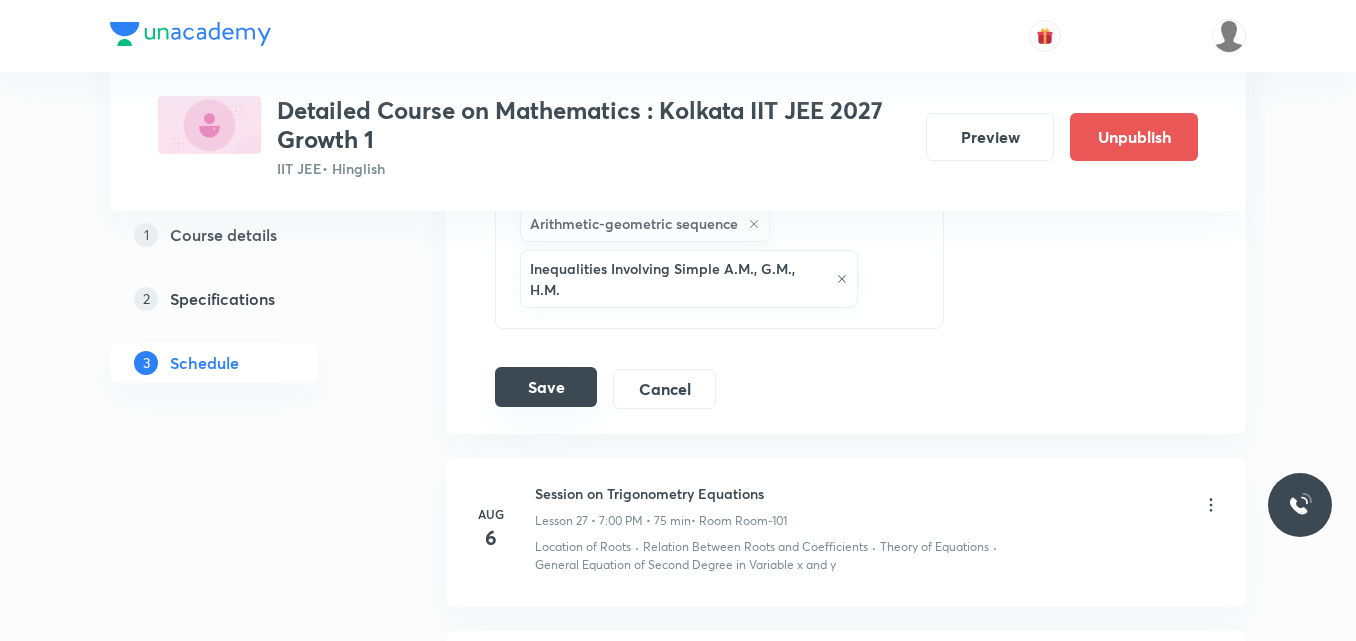 click on "Save" at bounding box center (546, 387) 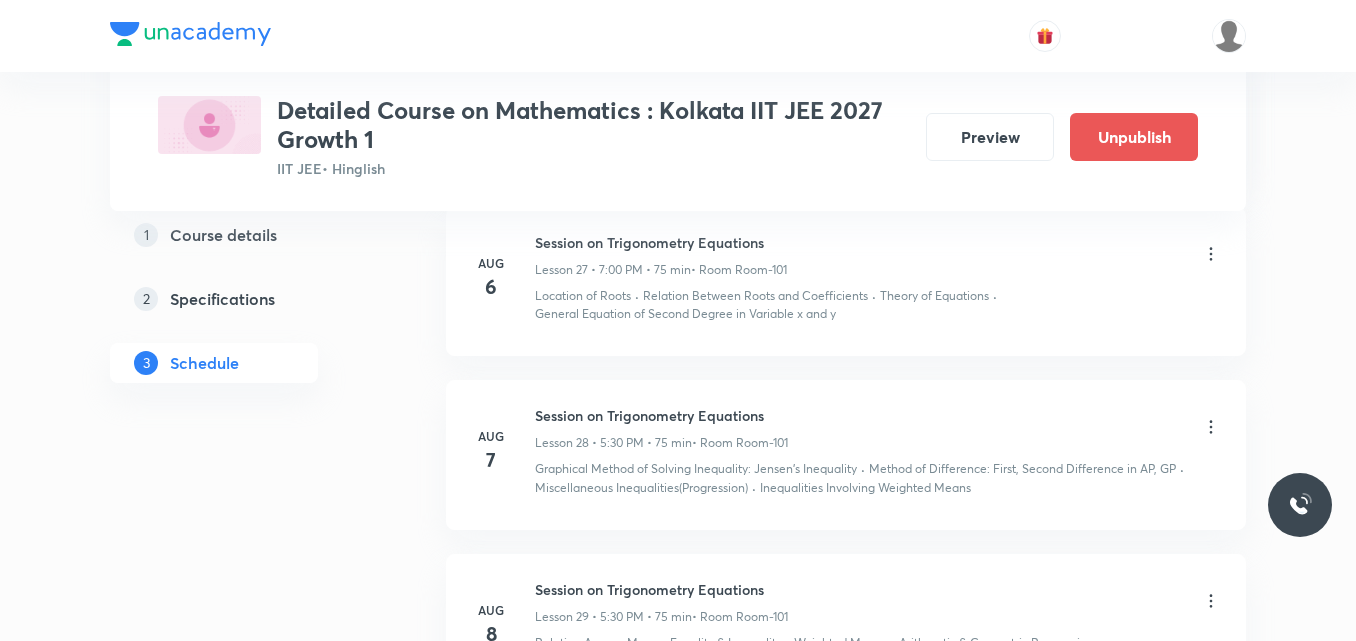 scroll, scrollTop: 4581, scrollLeft: 0, axis: vertical 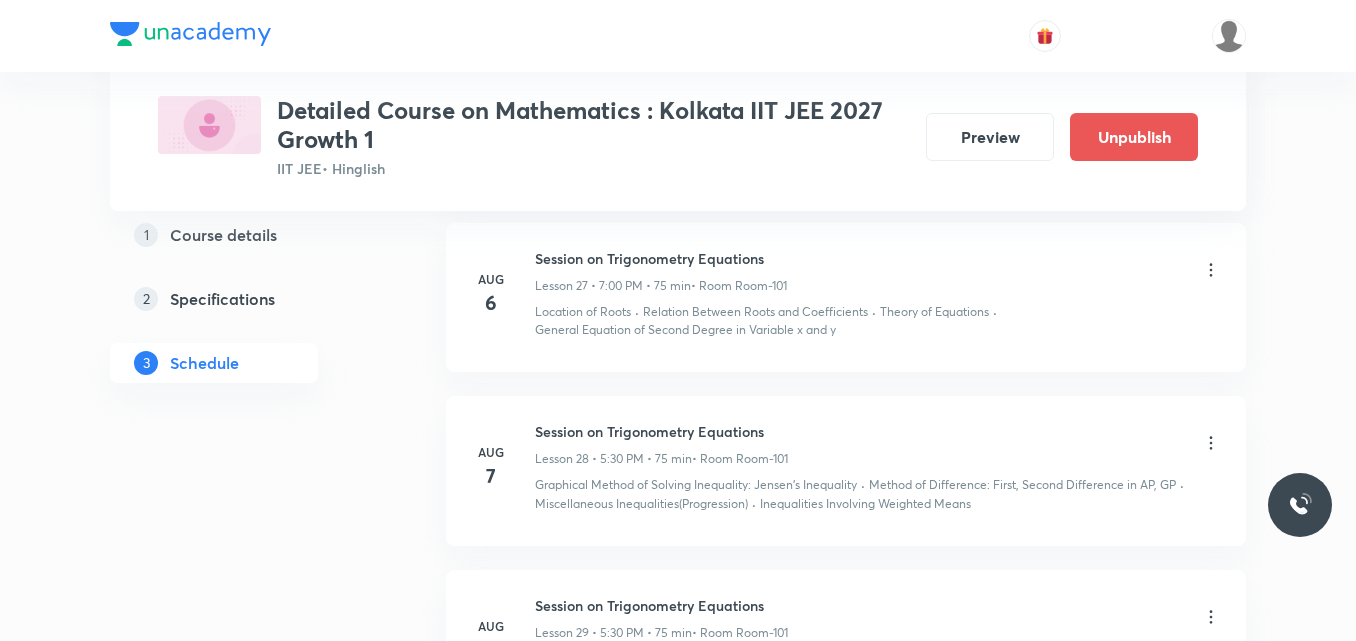 click 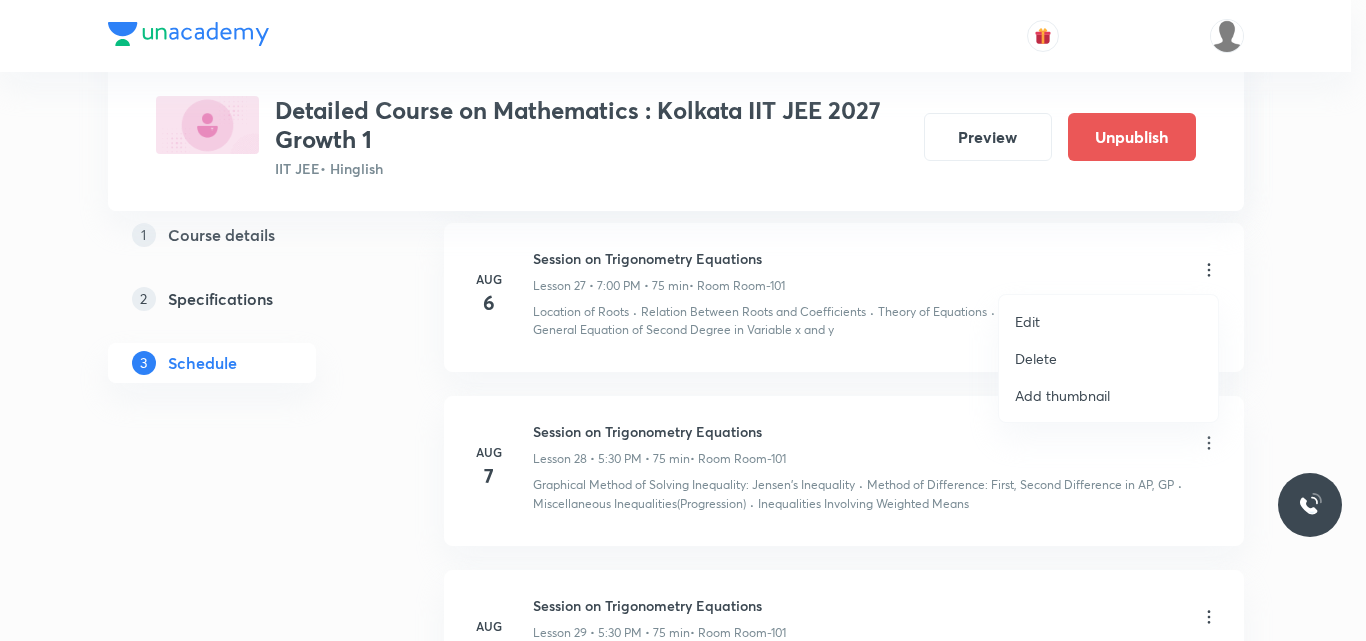 click on "Edit" at bounding box center (1027, 321) 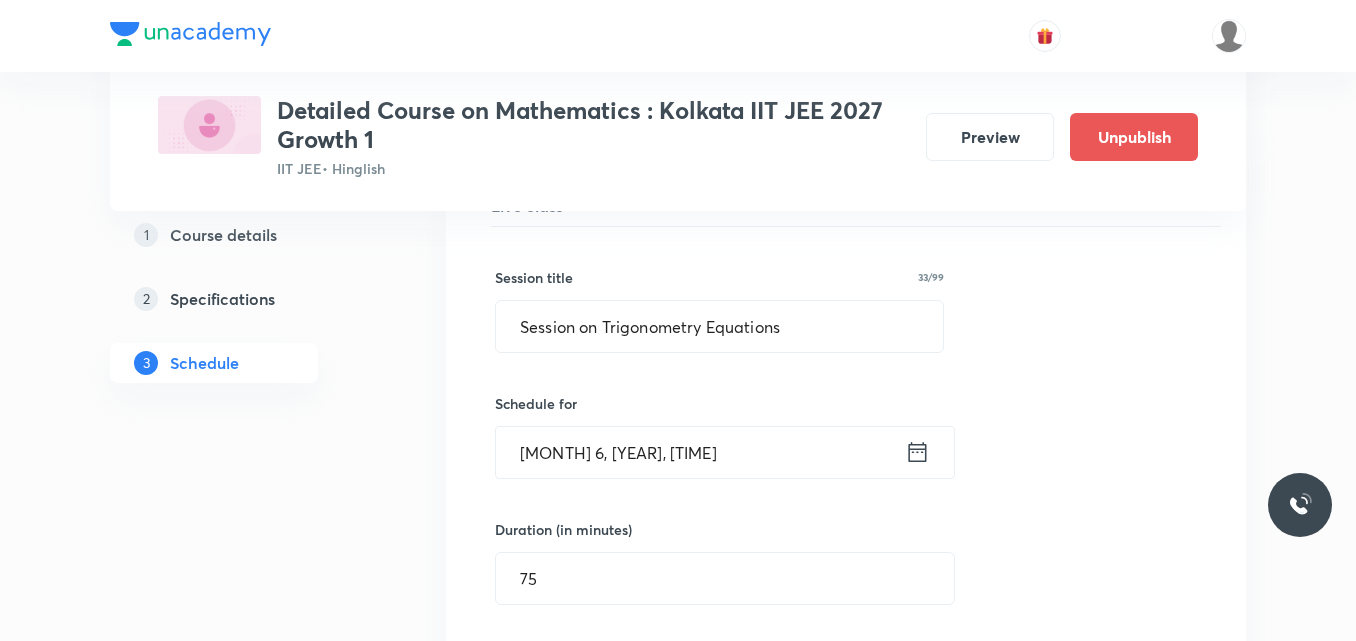 click 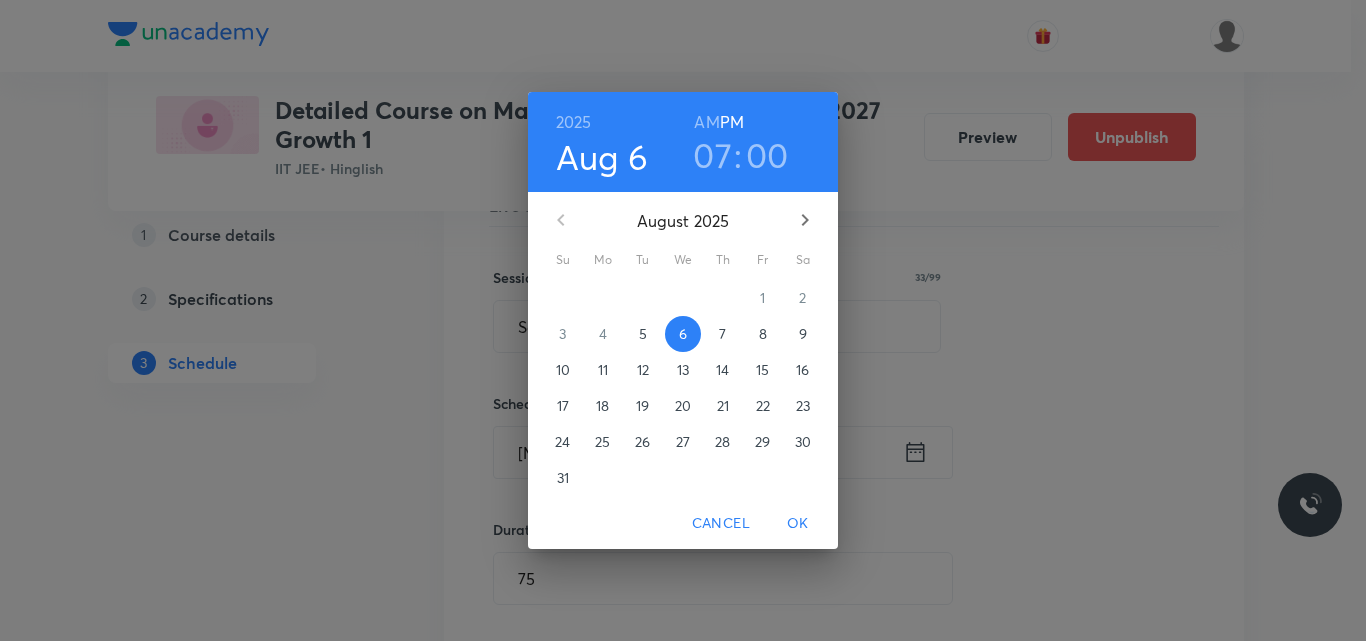 click 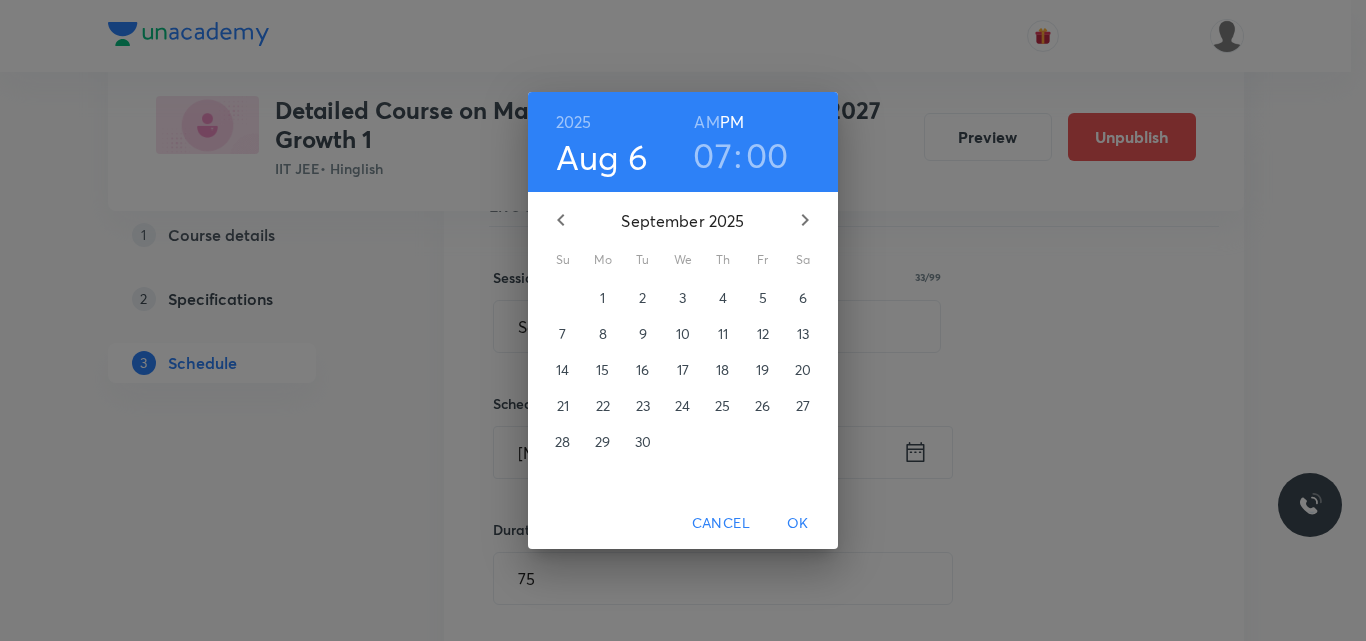 click 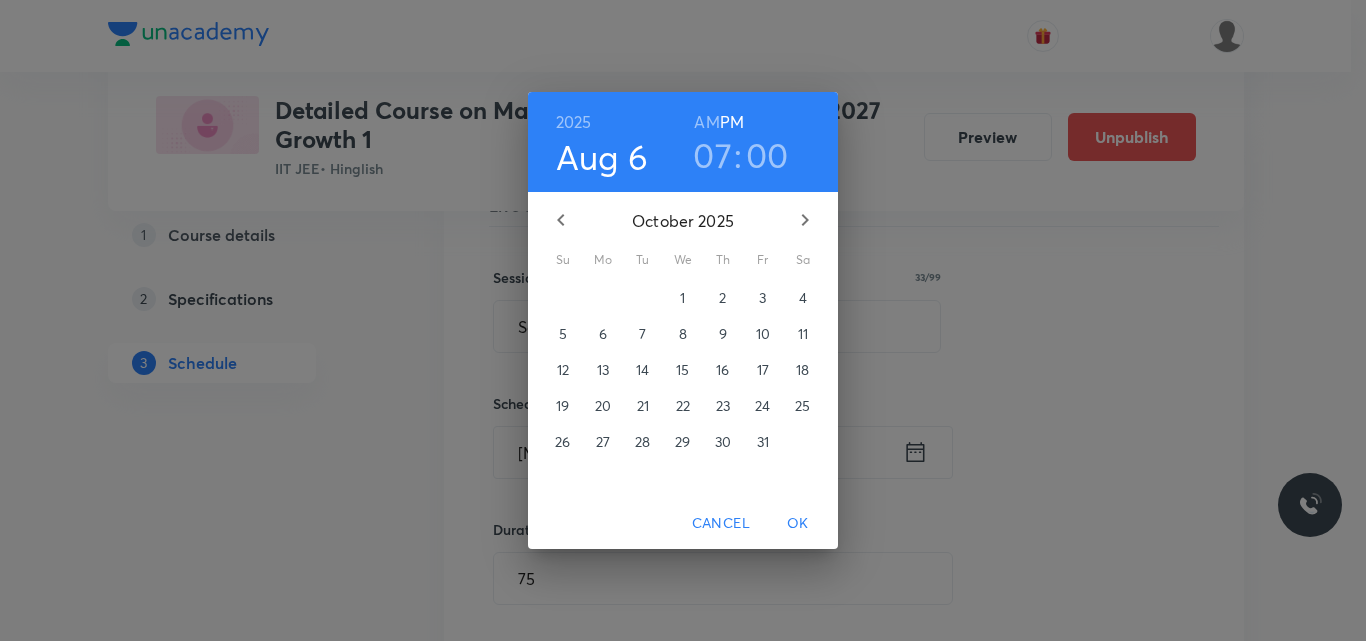 click 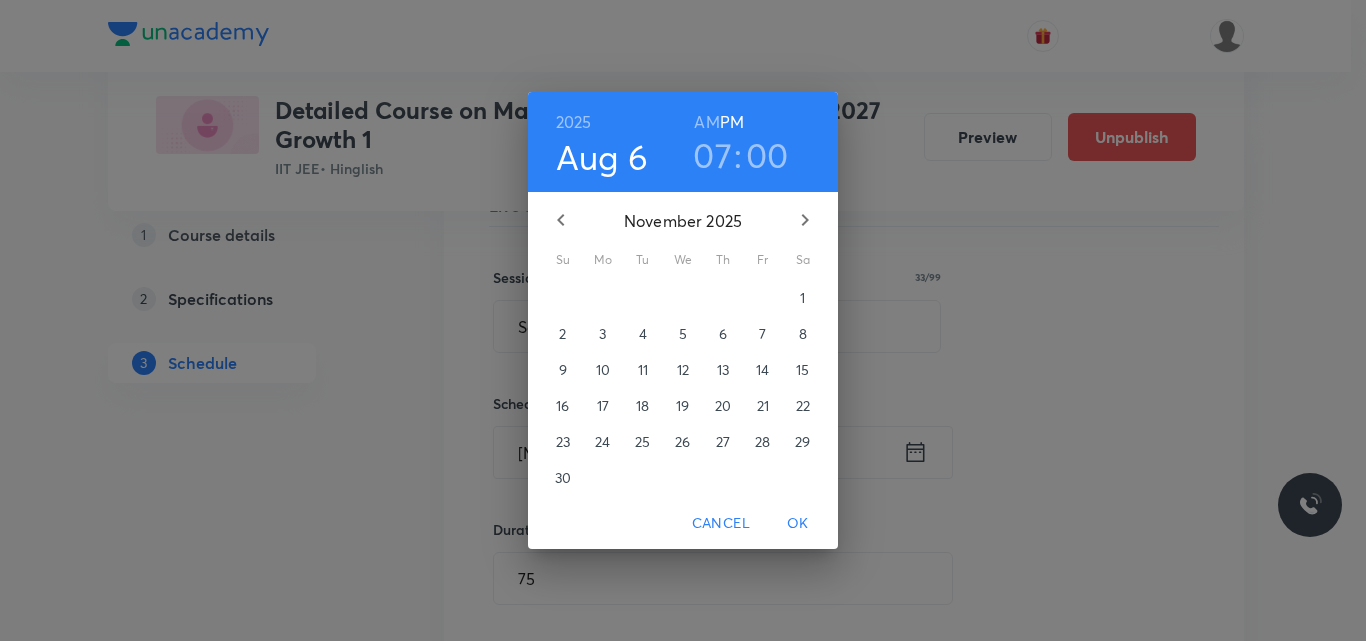 click 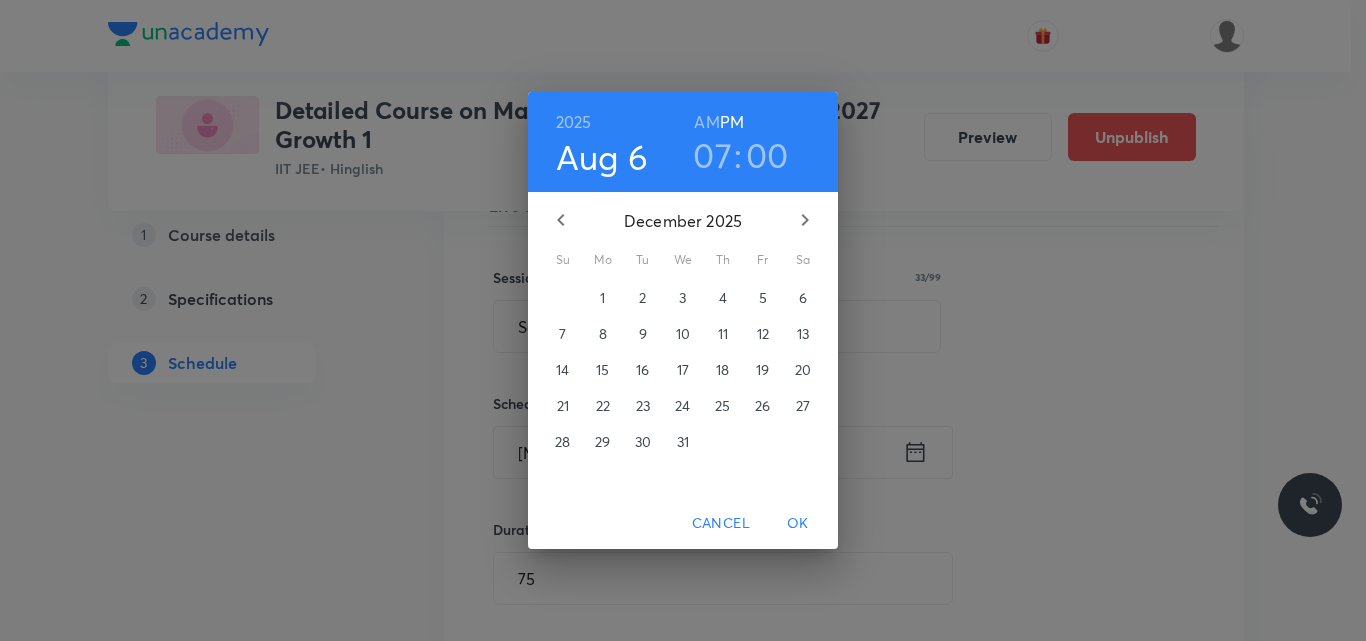 click on "18" at bounding box center [722, 370] 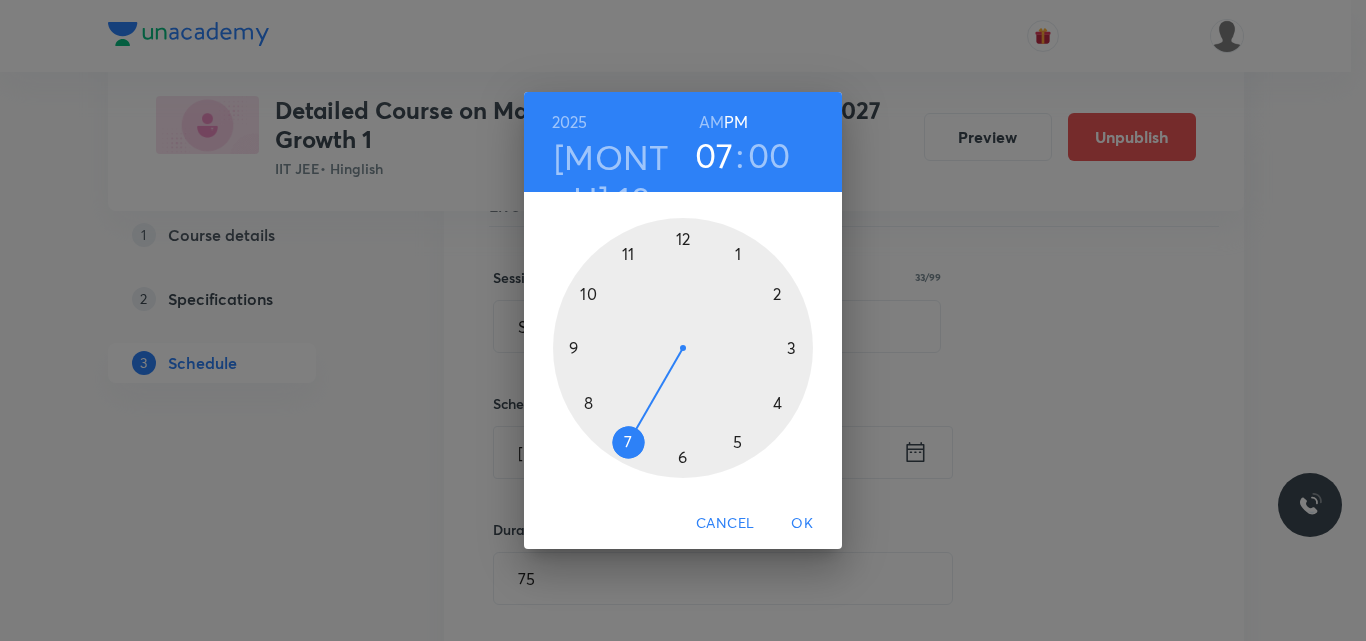 click on "OK" at bounding box center [802, 523] 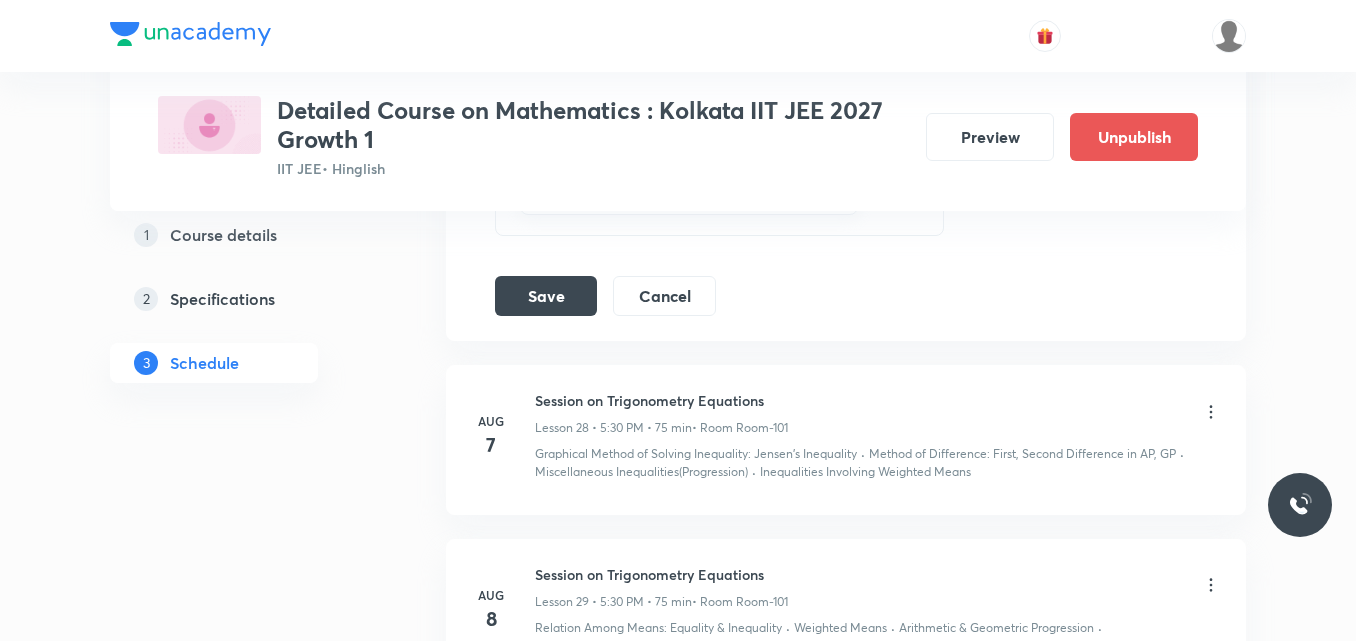 scroll, scrollTop: 5532, scrollLeft: 0, axis: vertical 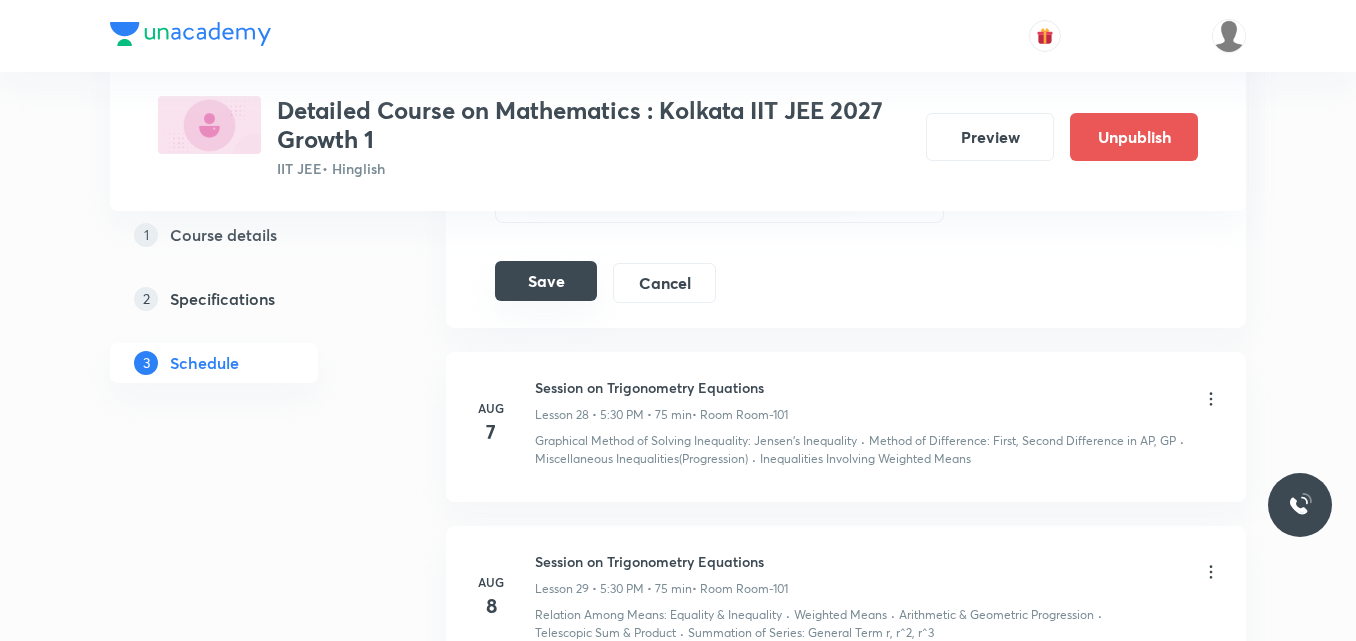 click on "Save" at bounding box center [546, 281] 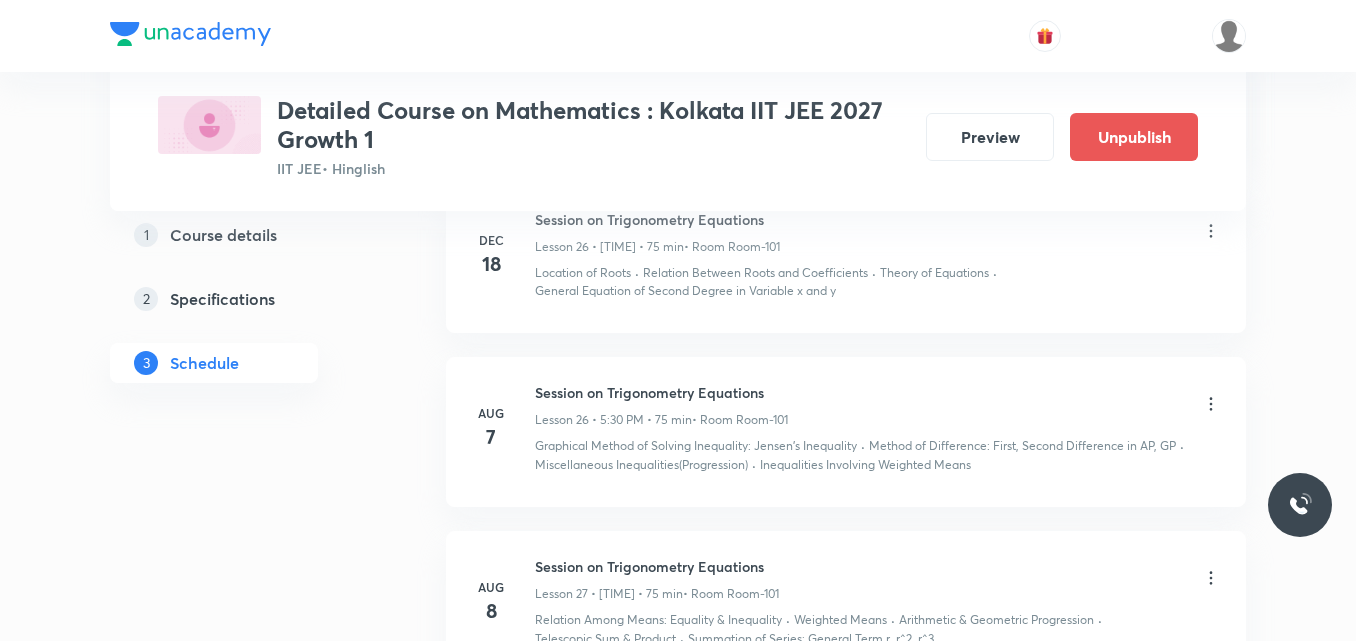 scroll, scrollTop: 4445, scrollLeft: 0, axis: vertical 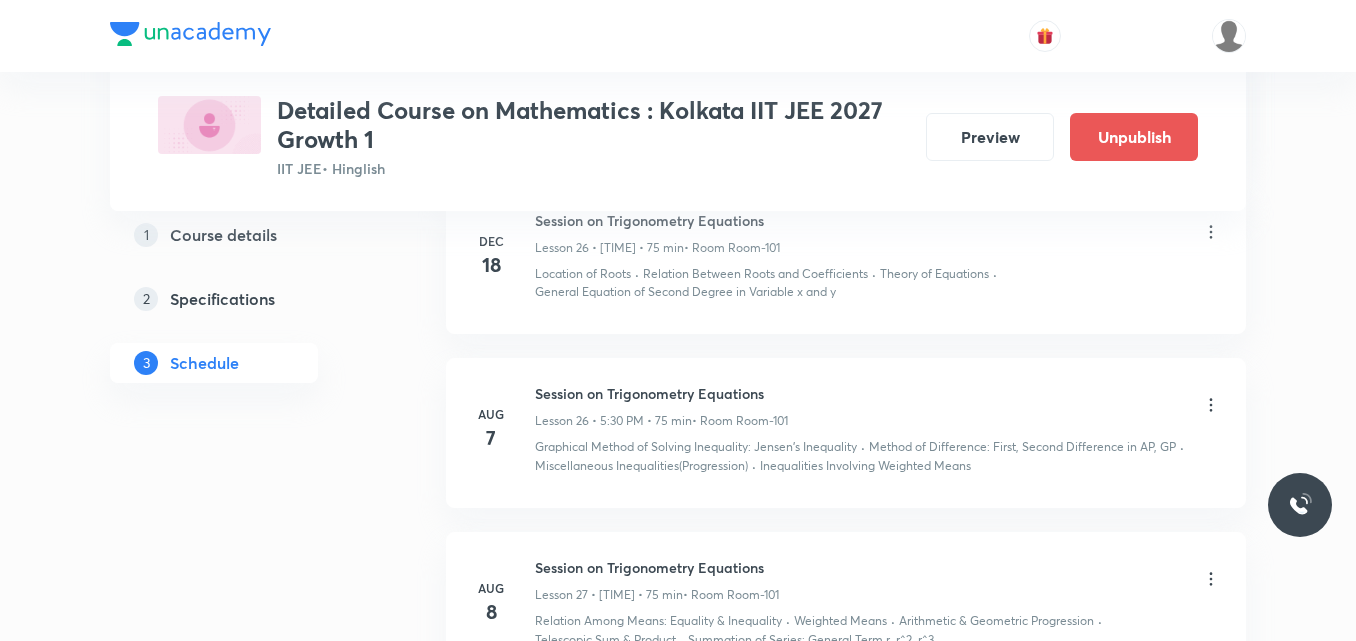 click 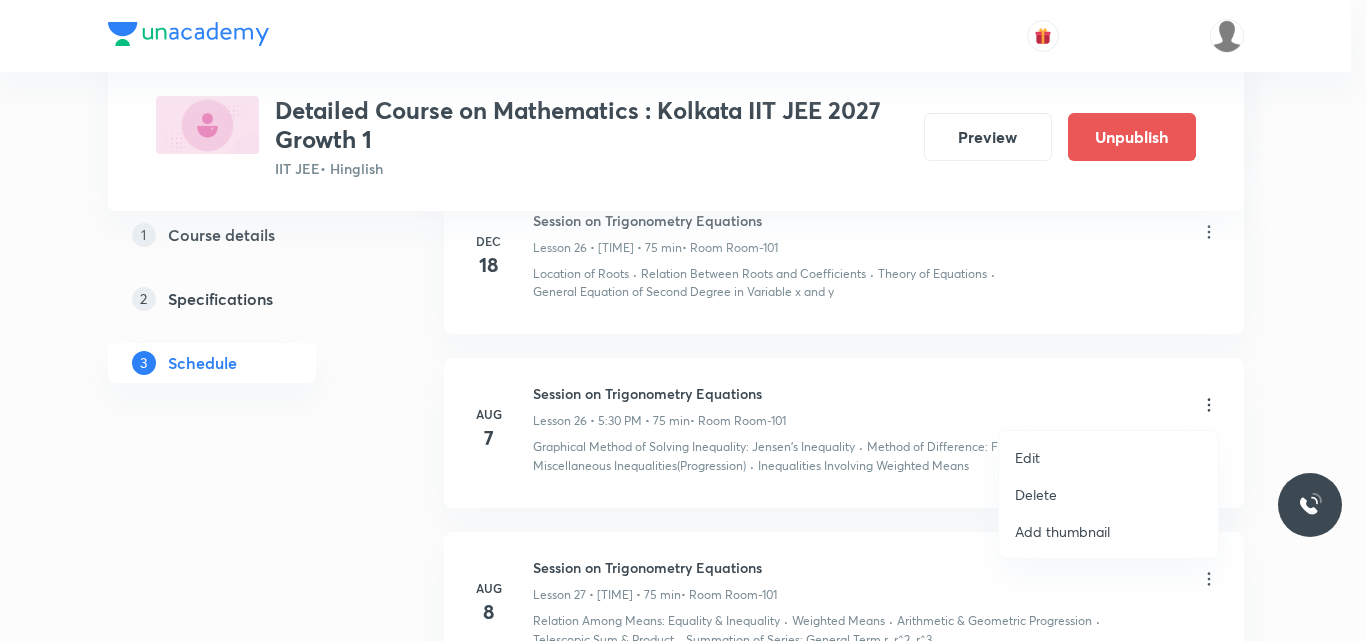 click on "Edit" at bounding box center [1027, 457] 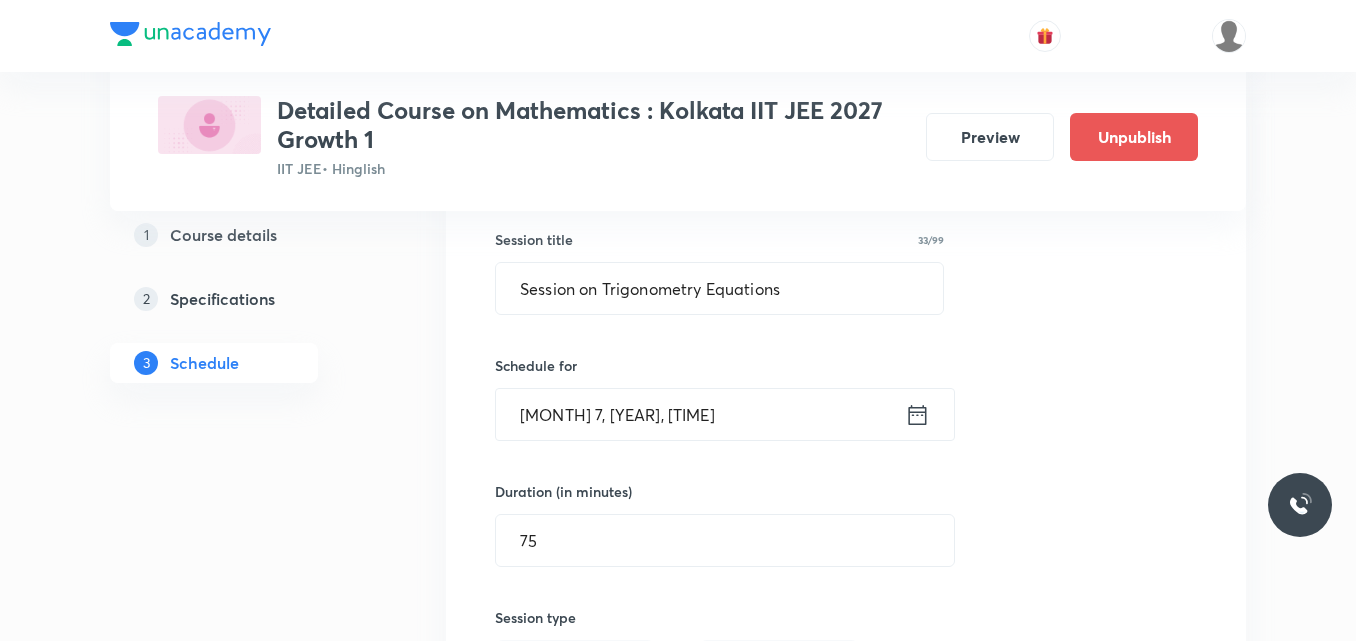 click 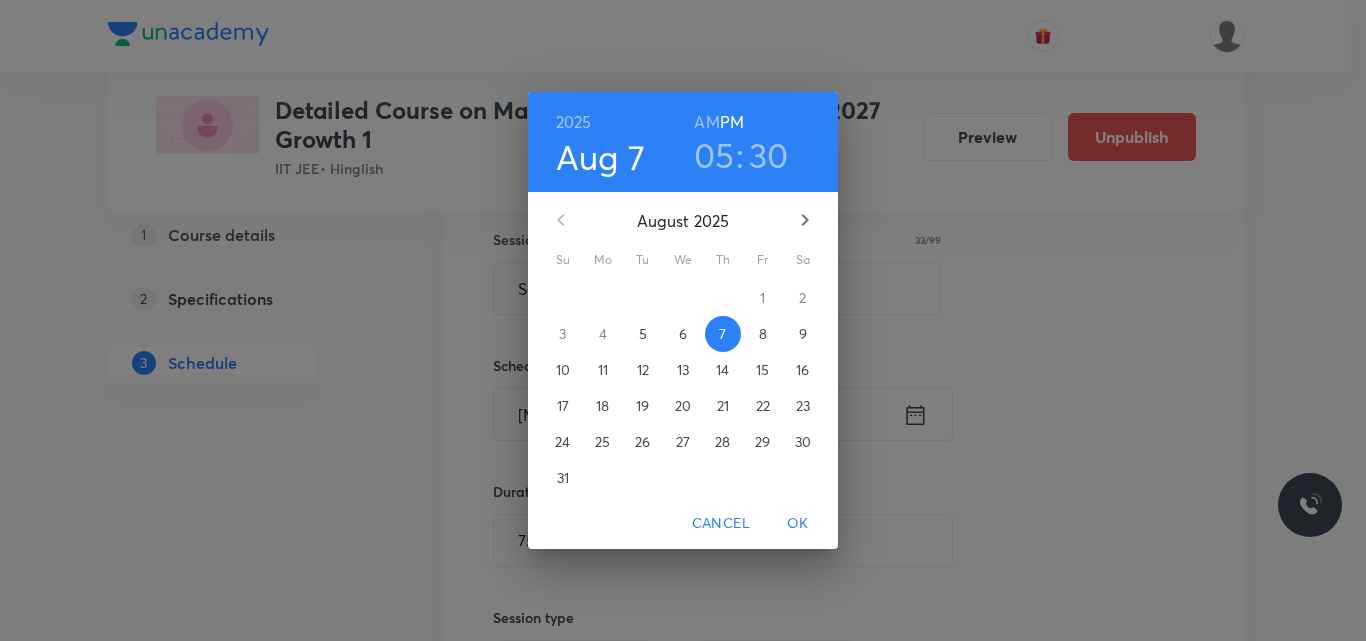 click 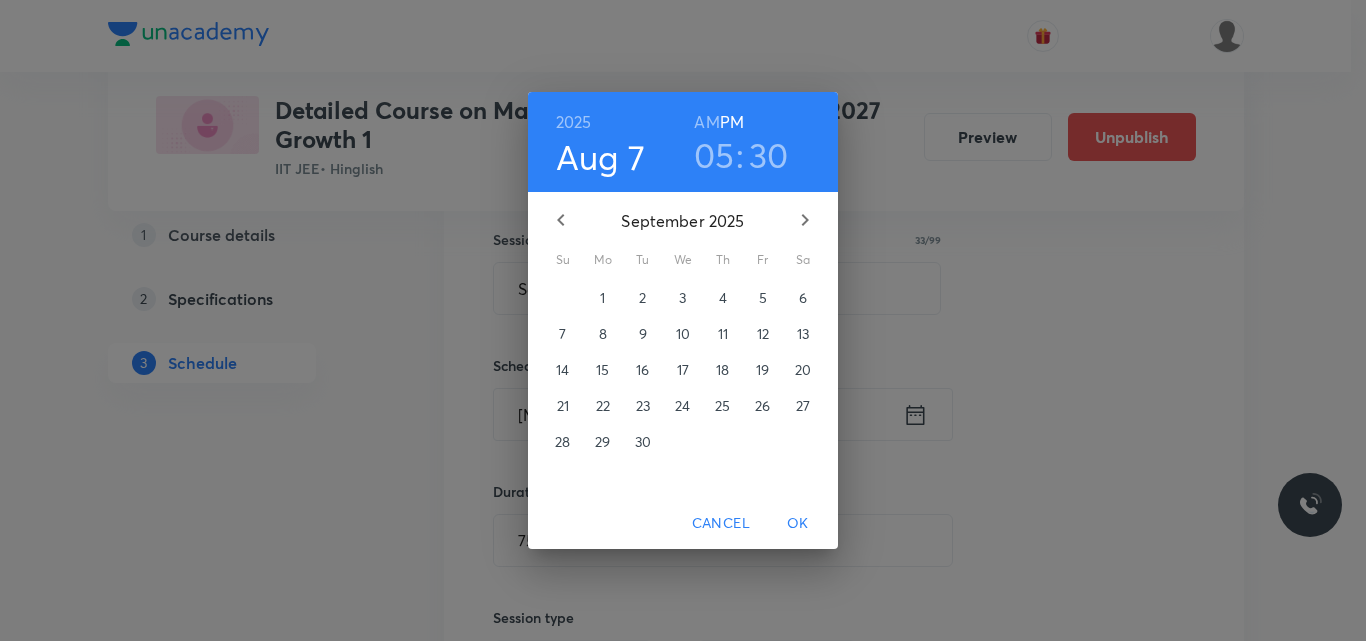 click 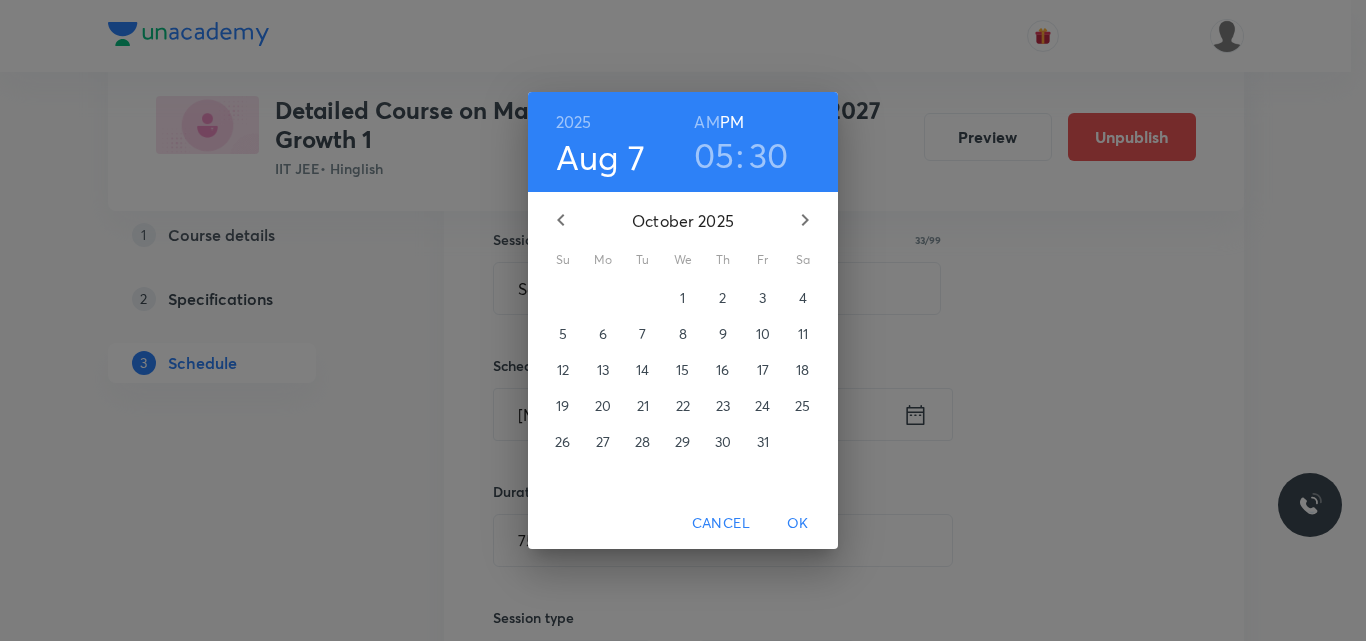 click 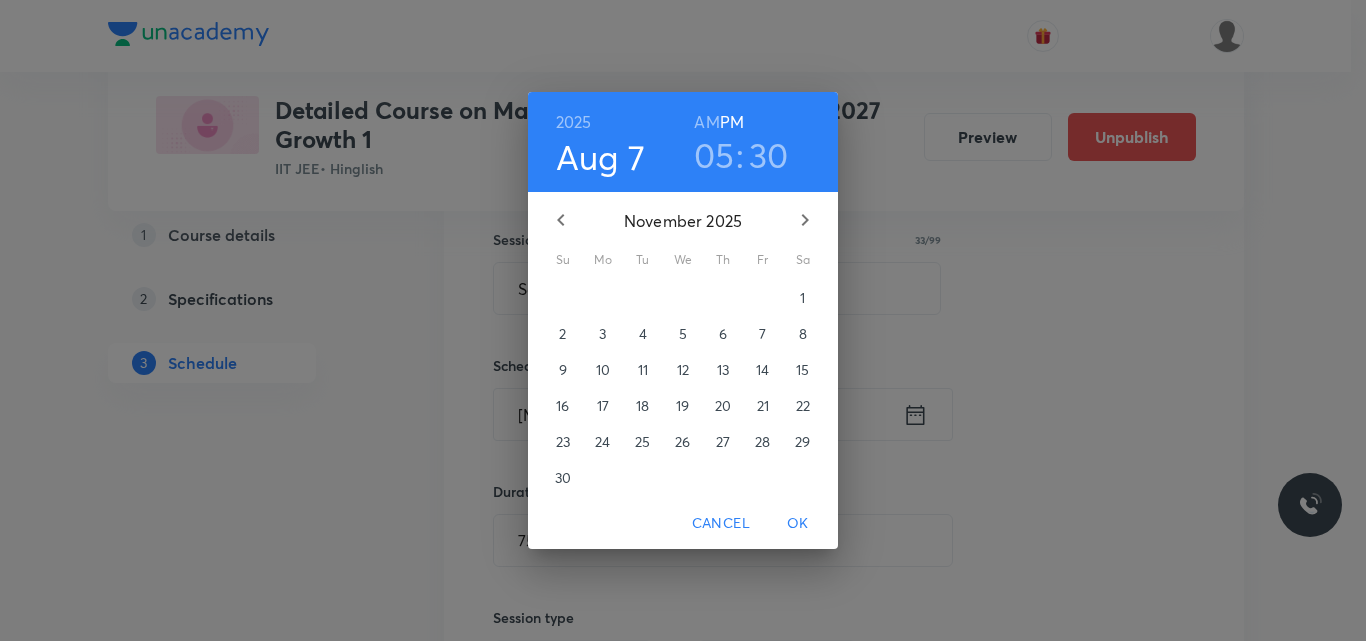 click on "14" at bounding box center (762, 370) 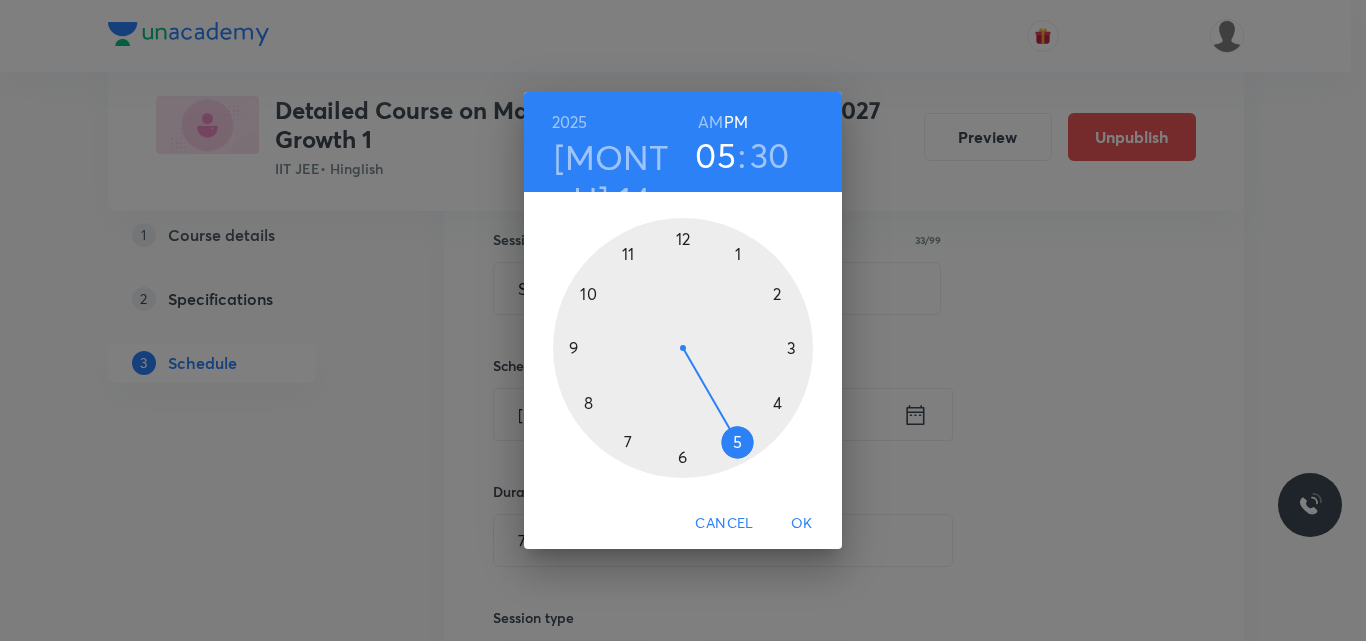 click on "OK" at bounding box center (802, 523) 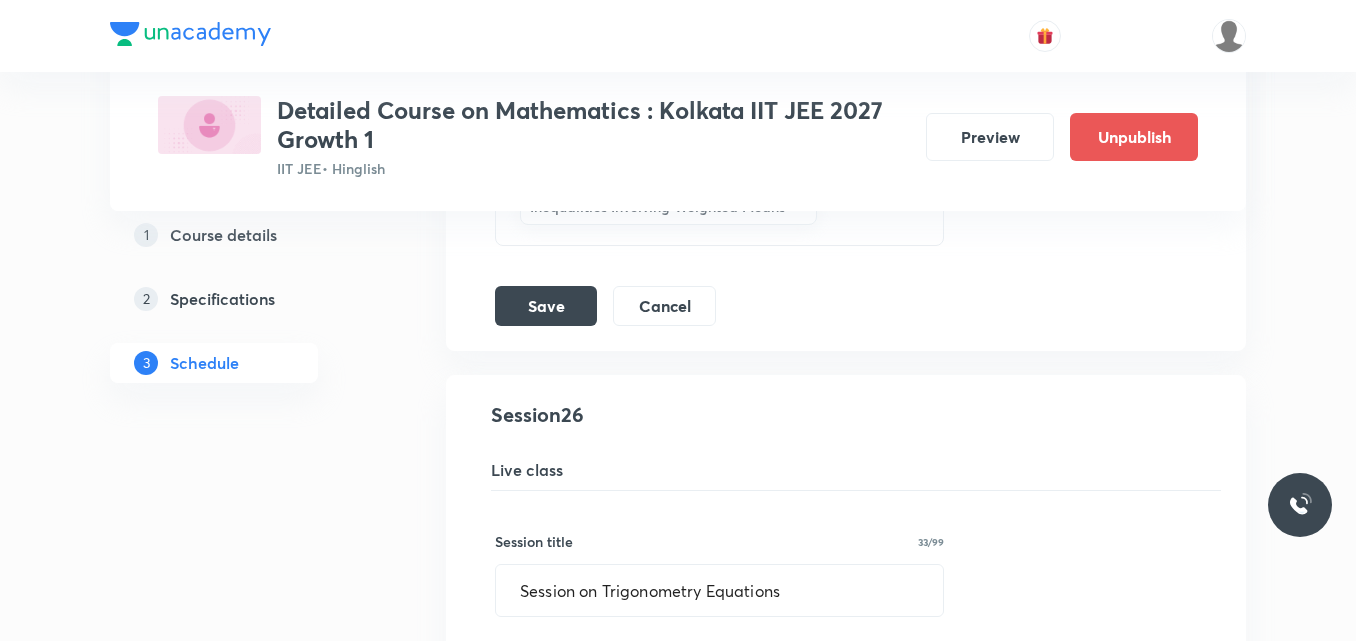 scroll, scrollTop: 5362, scrollLeft: 0, axis: vertical 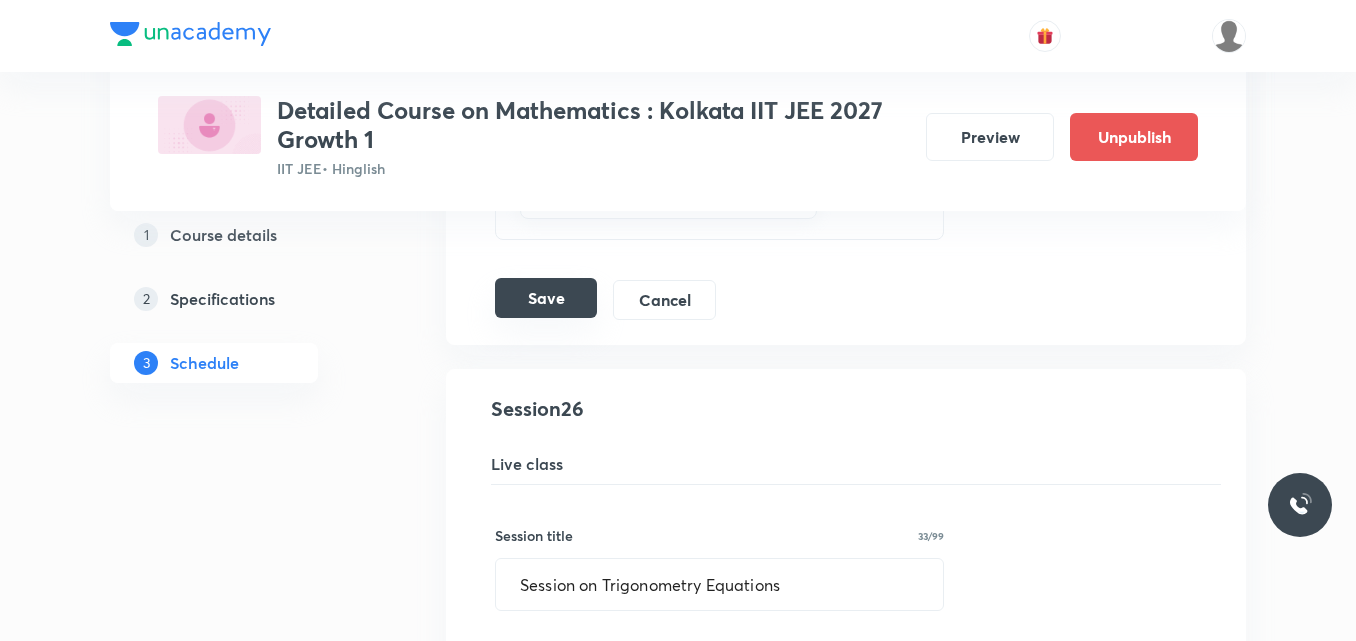 click on "Save" at bounding box center [546, 298] 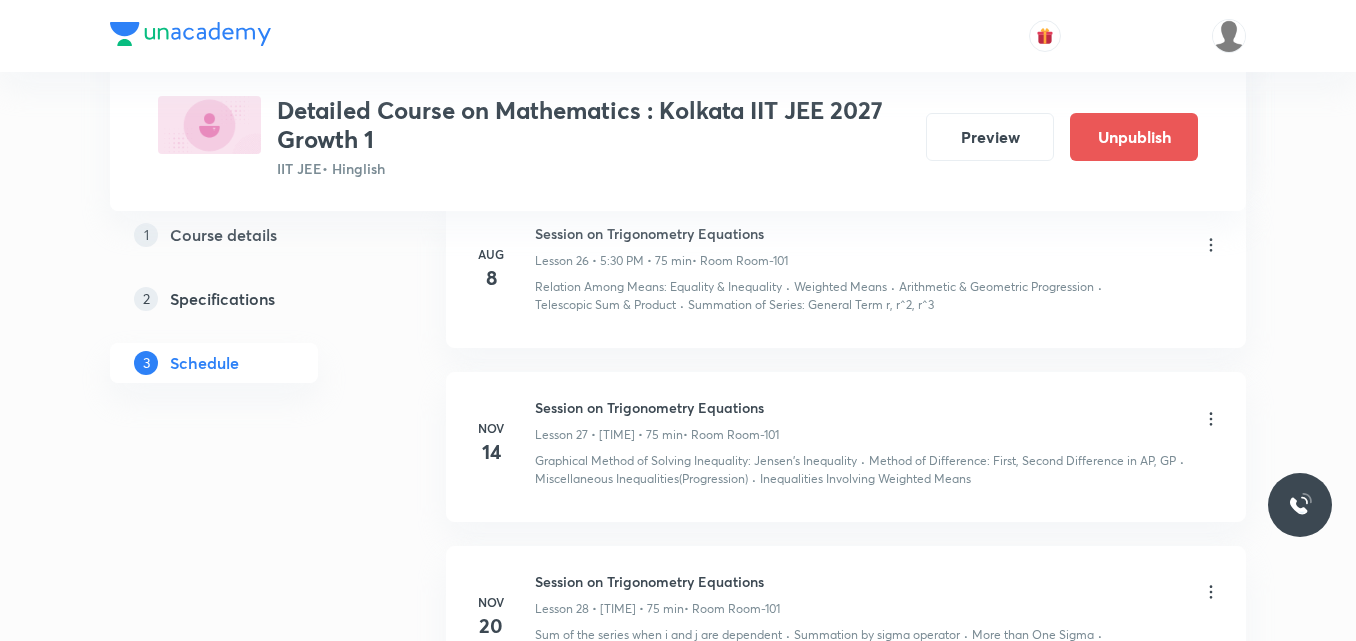 scroll, scrollTop: 4433, scrollLeft: 0, axis: vertical 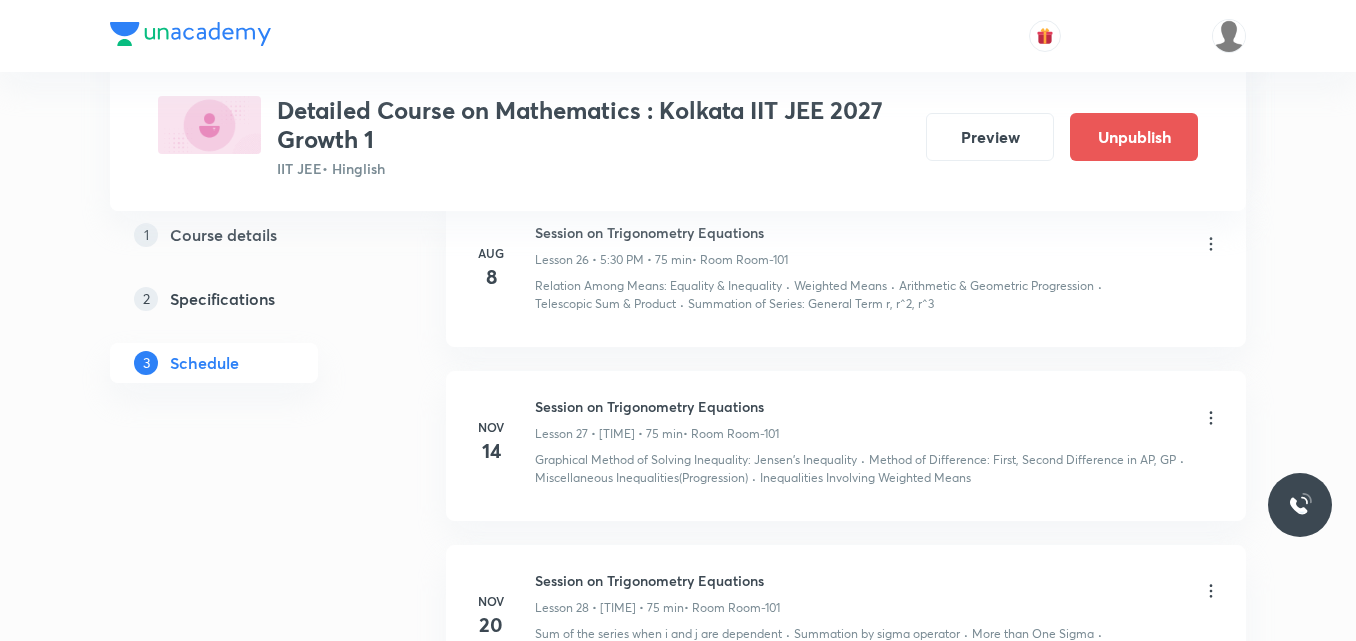 click 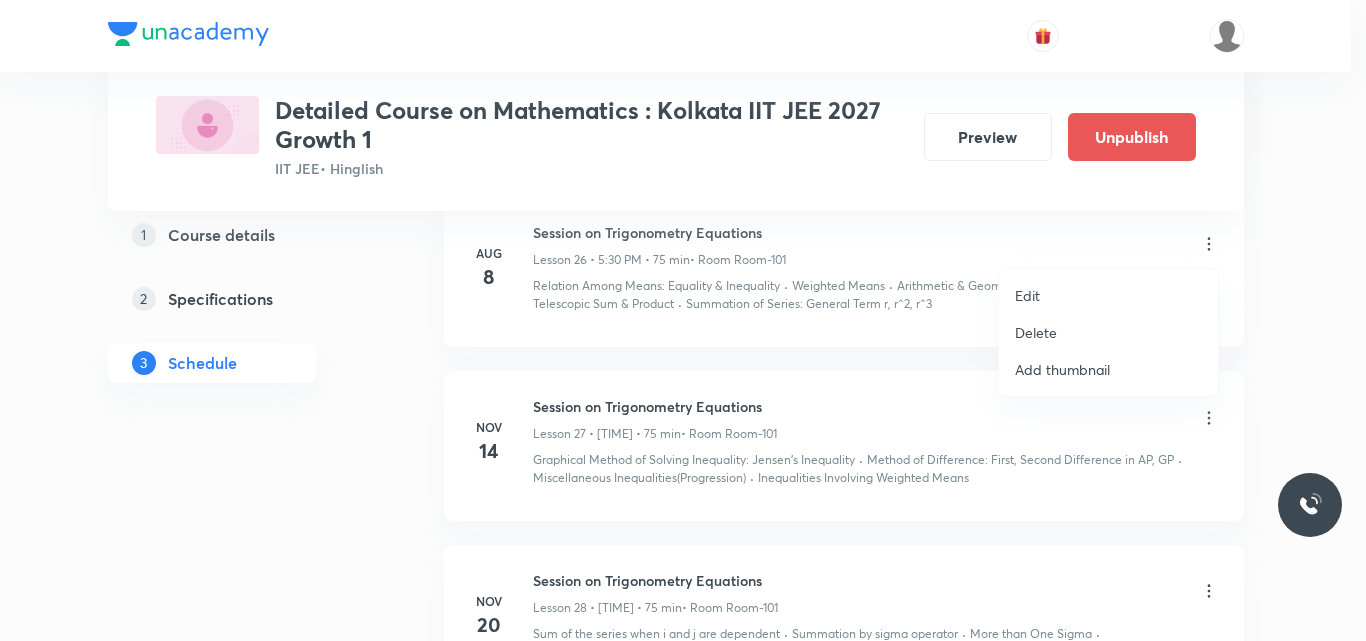 click on "Edit" at bounding box center (1027, 295) 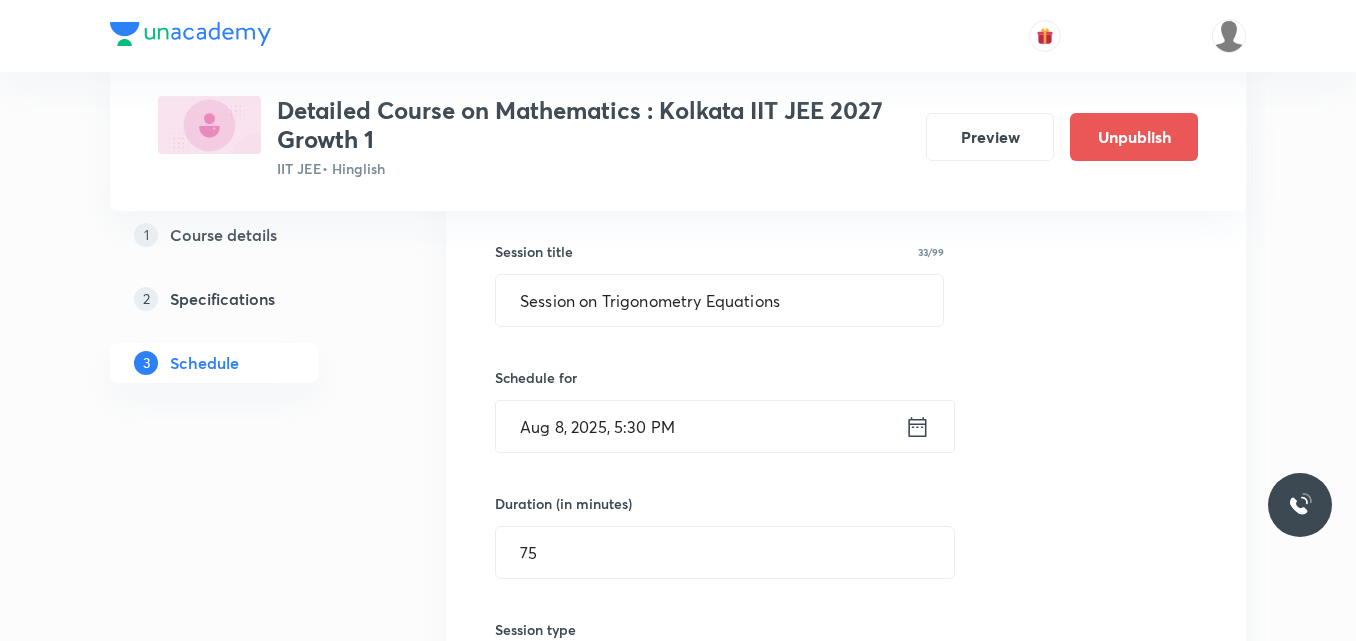 click 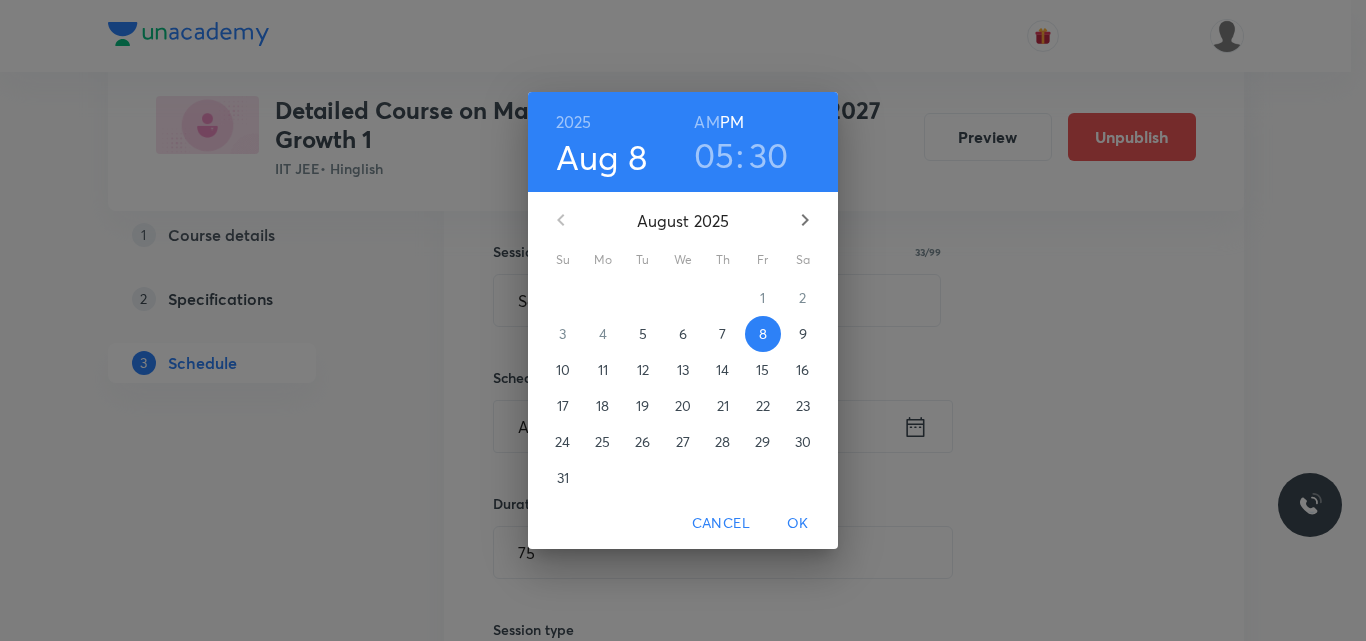 click 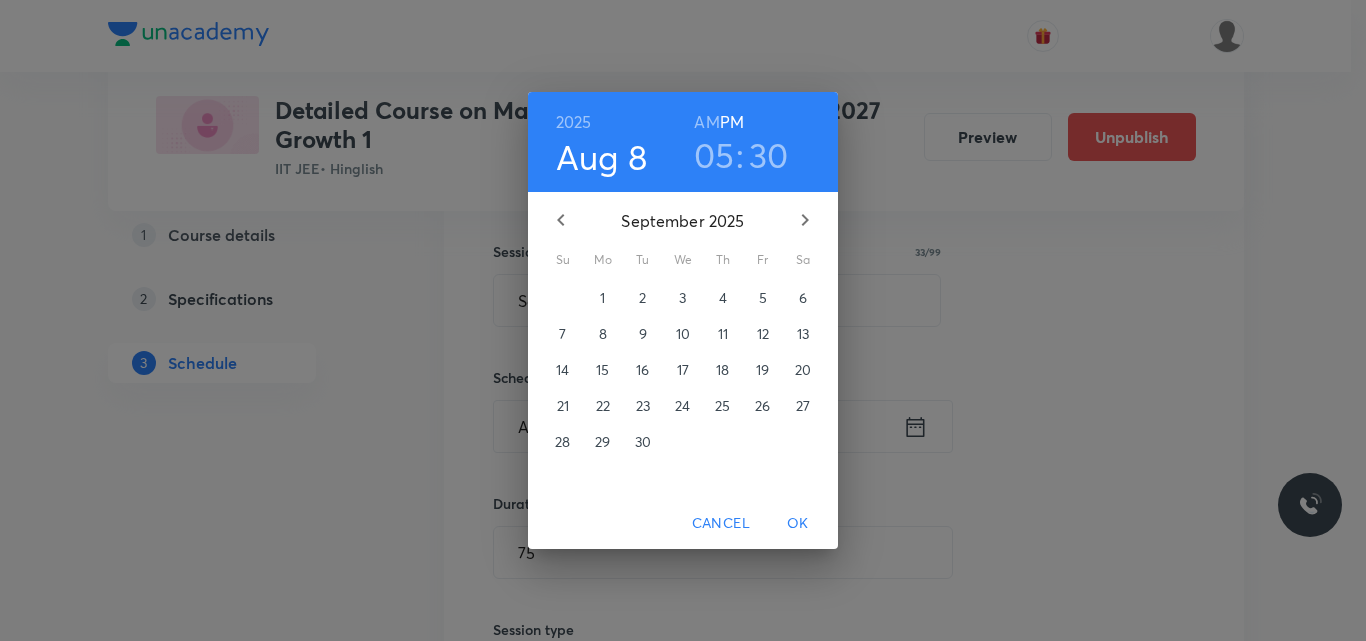 click 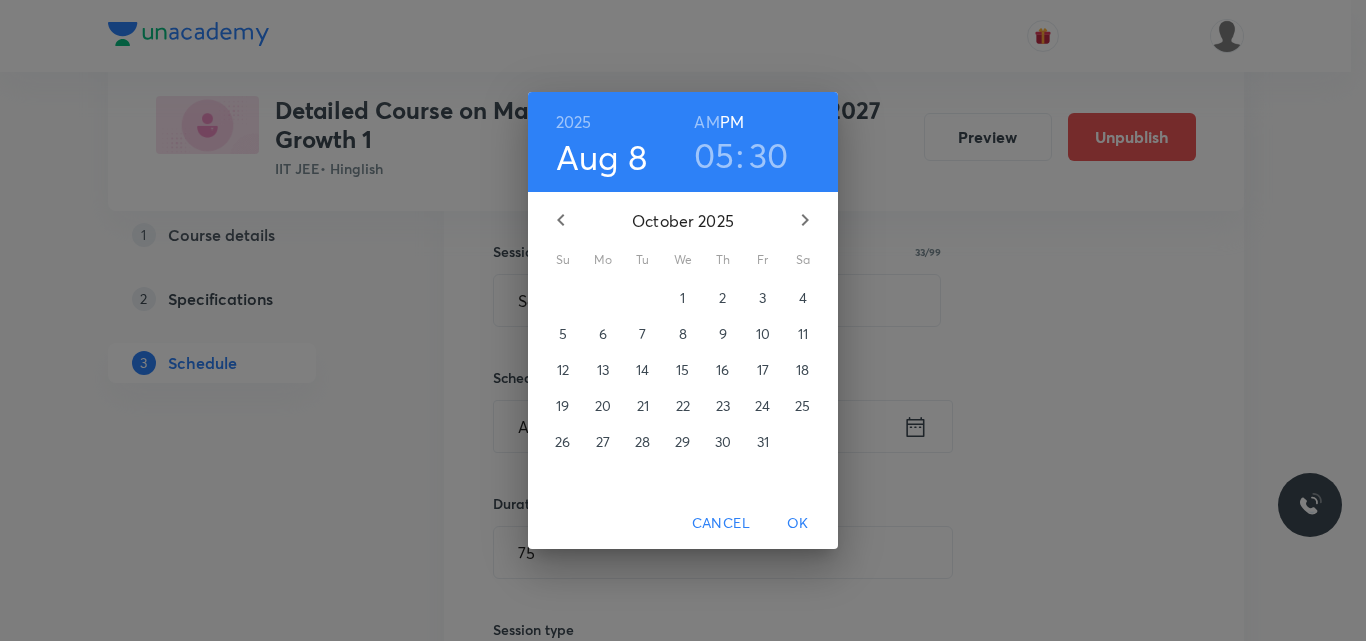 click 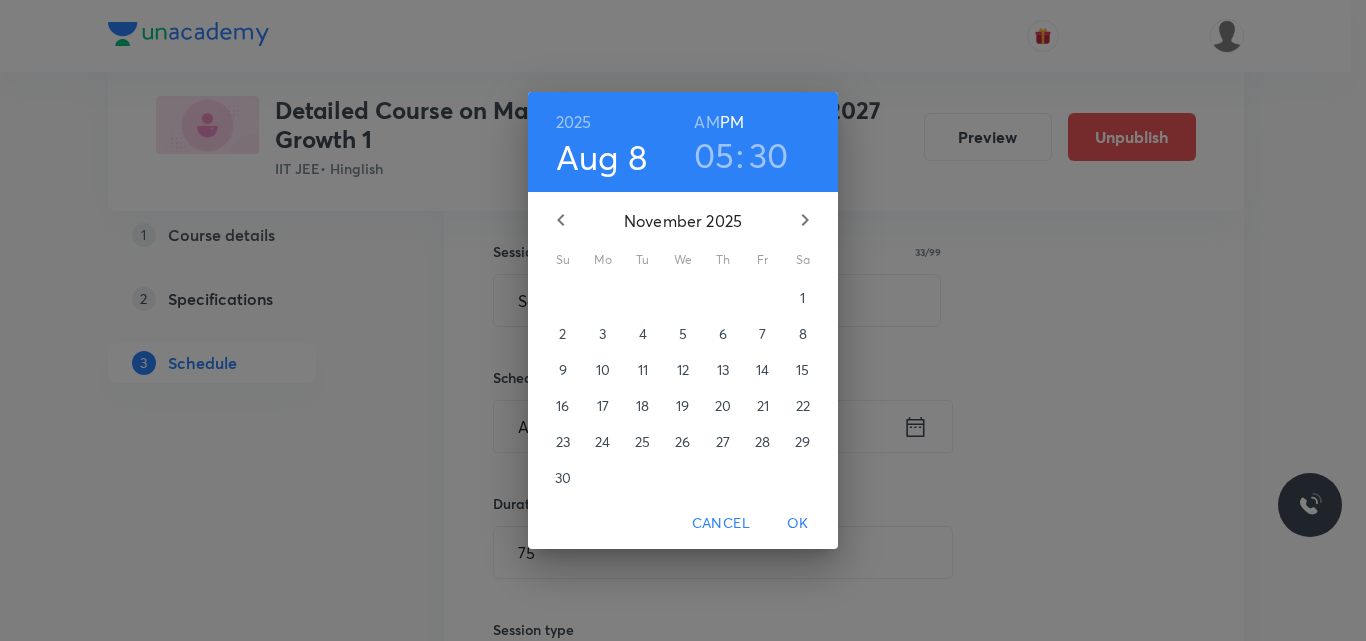 click 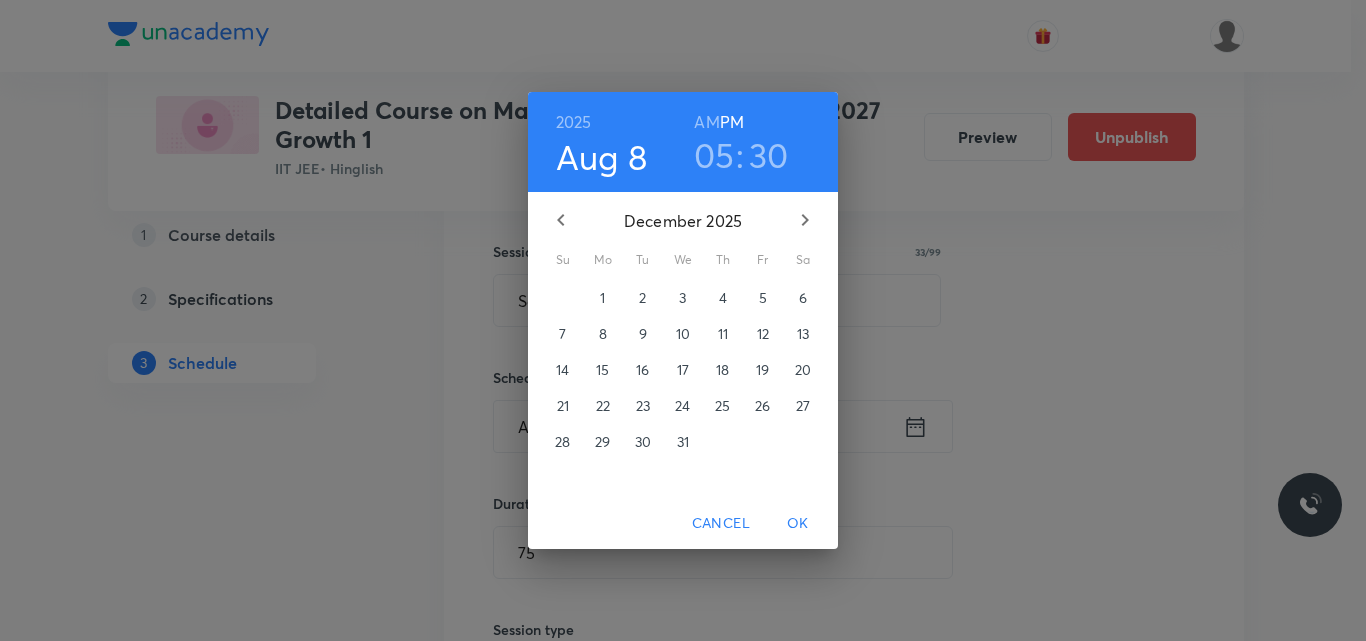 click on "16" at bounding box center [642, 370] 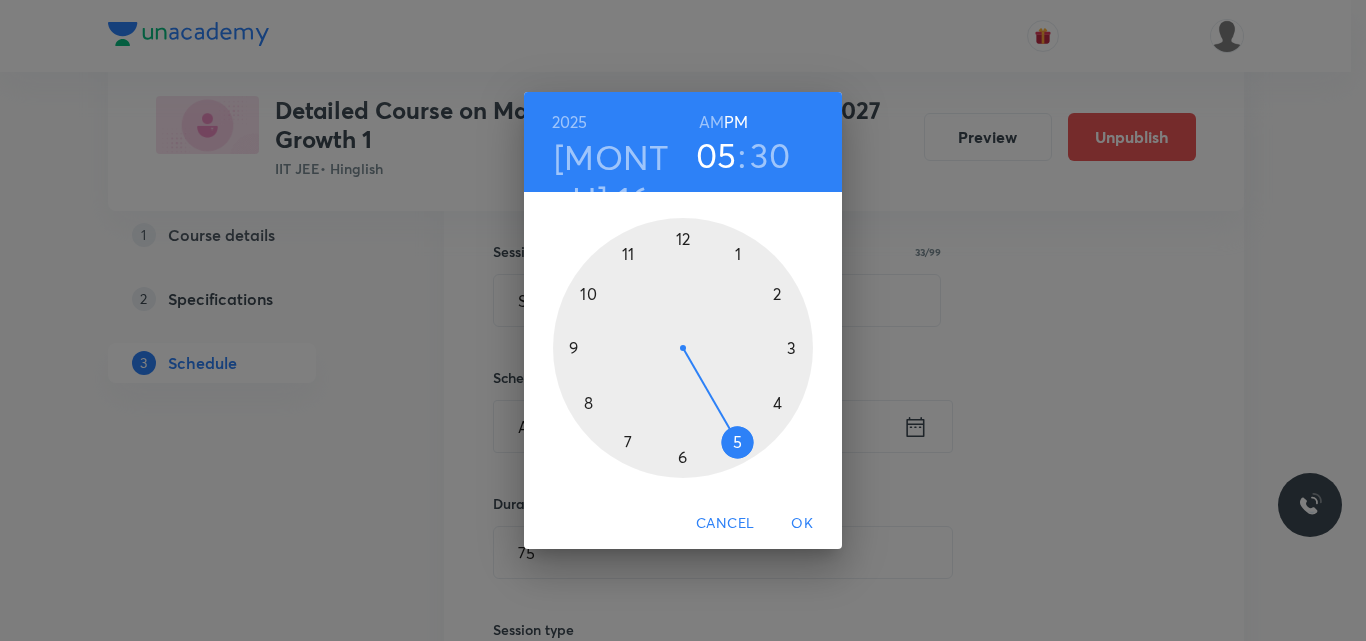 click on "OK" at bounding box center [802, 523] 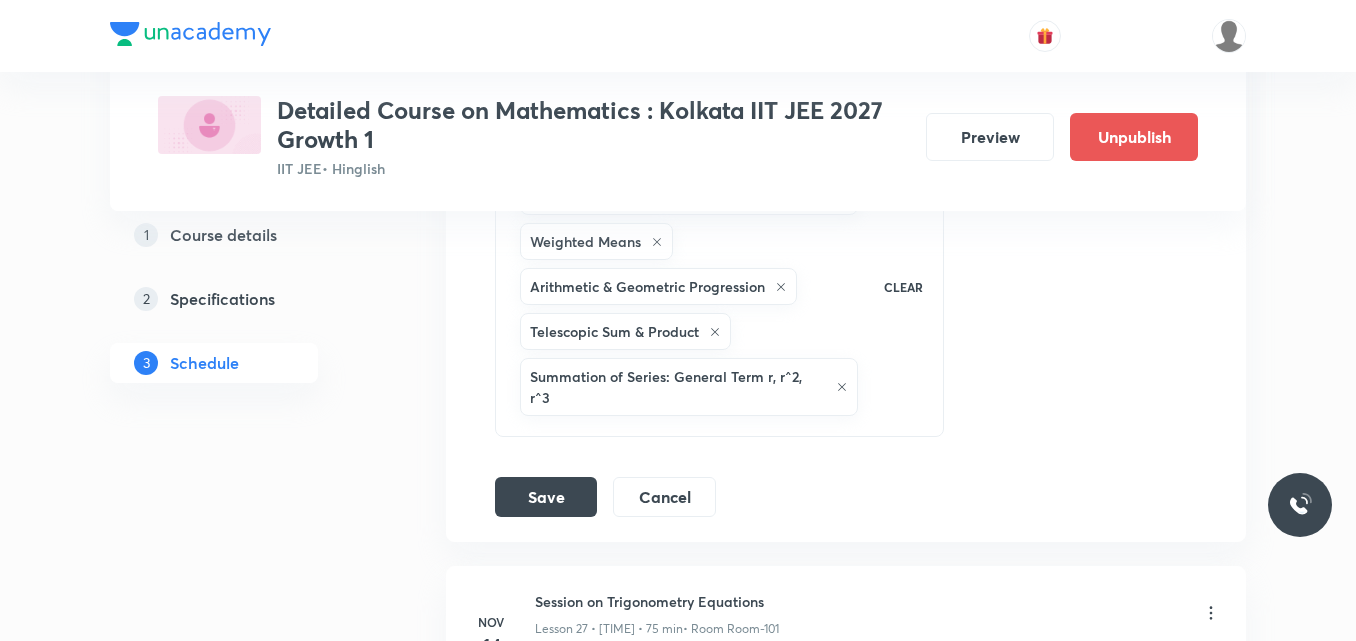 scroll, scrollTop: 5234, scrollLeft: 0, axis: vertical 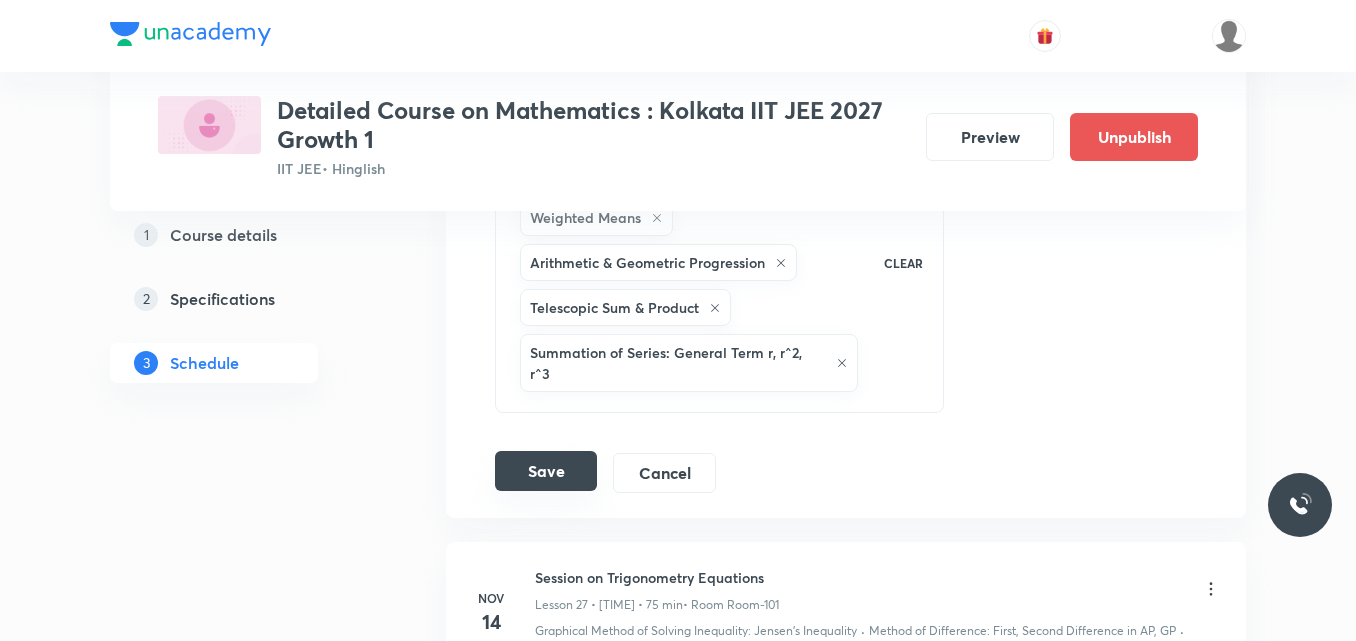 click on "Save" at bounding box center [546, 471] 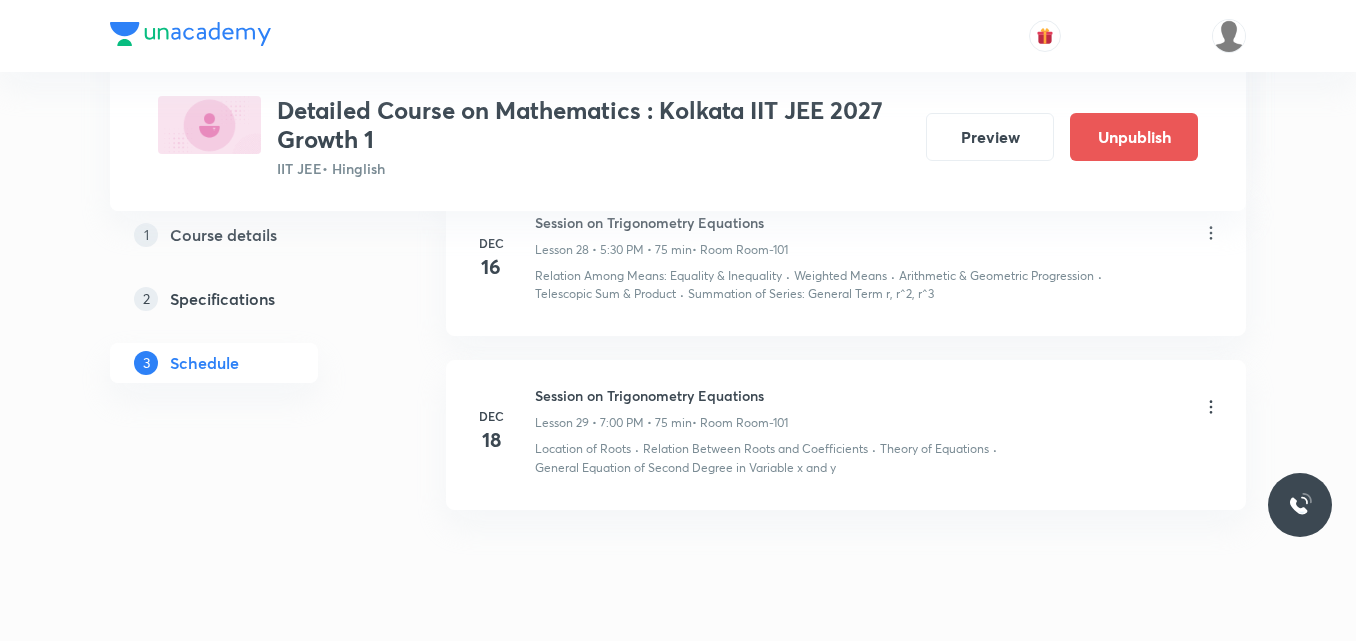 scroll, scrollTop: 4849, scrollLeft: 0, axis: vertical 